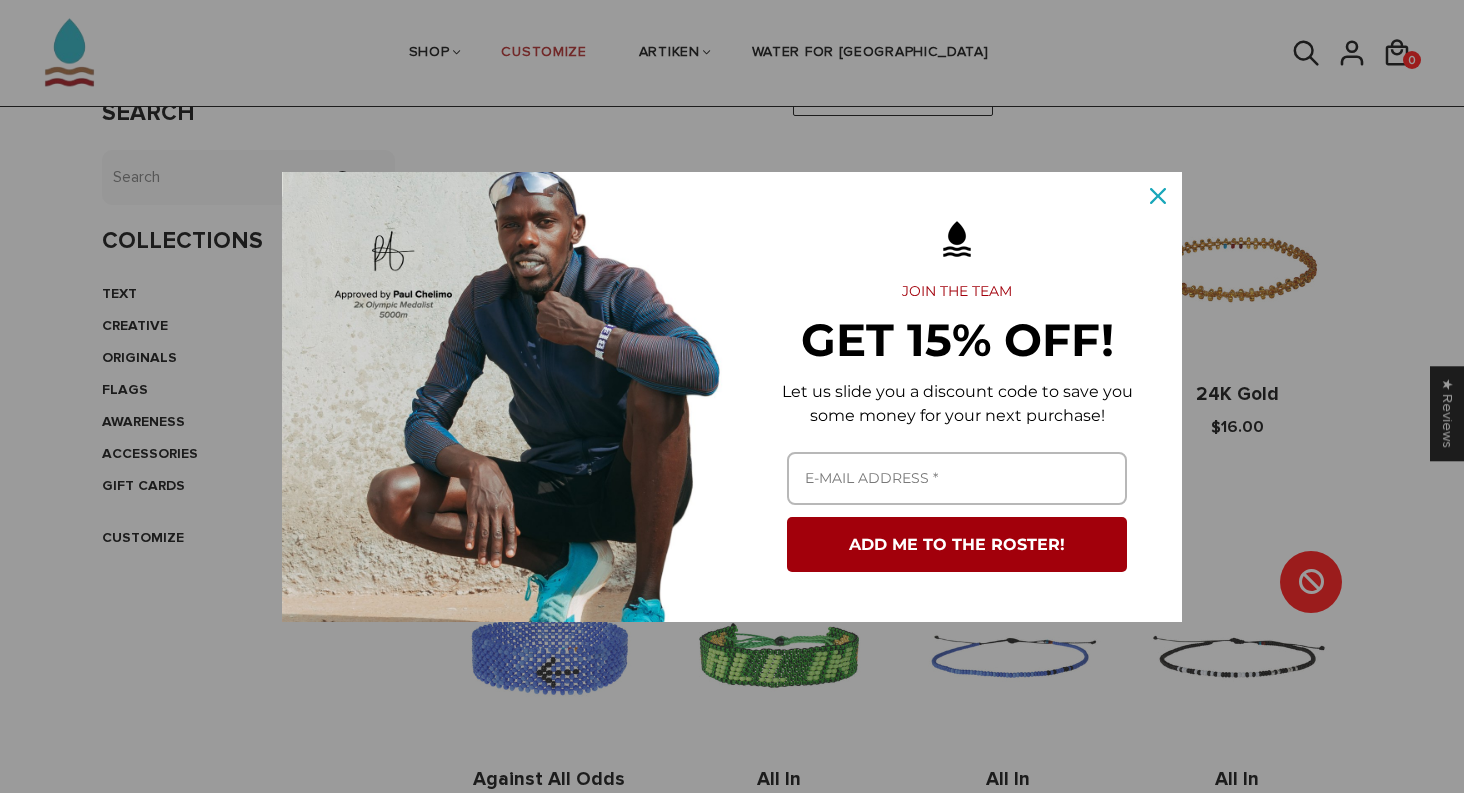 scroll, scrollTop: 399, scrollLeft: 0, axis: vertical 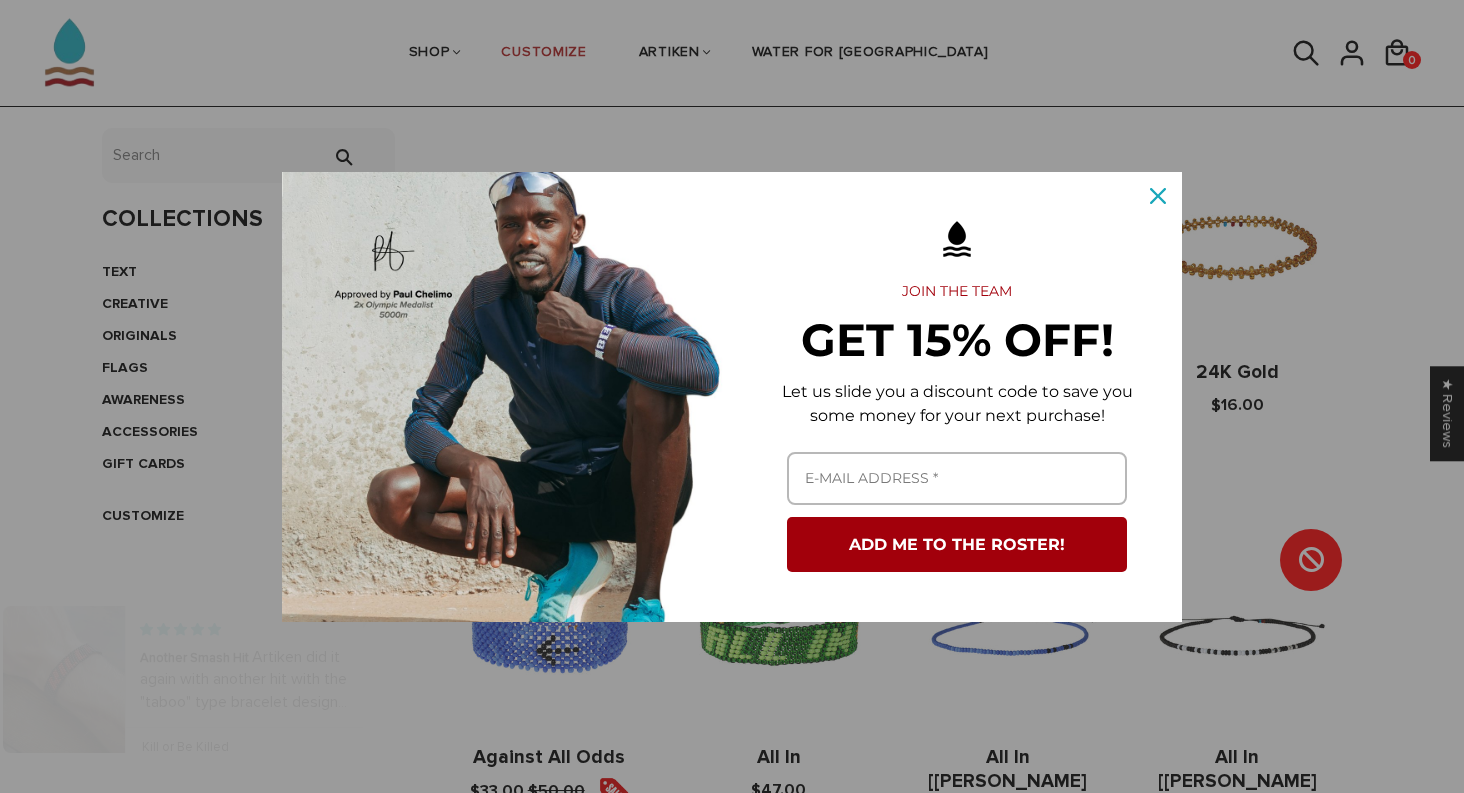 click 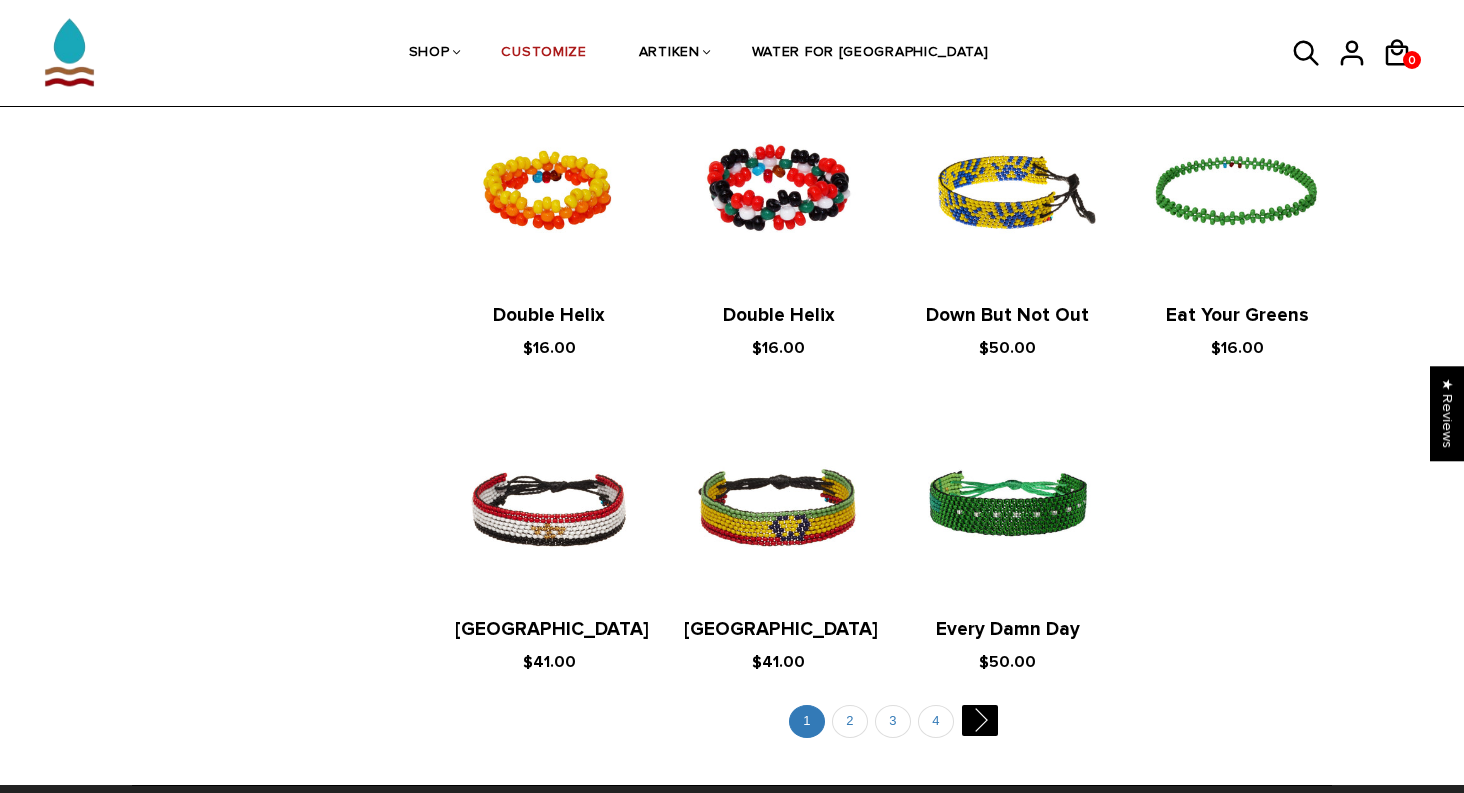 scroll, scrollTop: 3801, scrollLeft: 0, axis: vertical 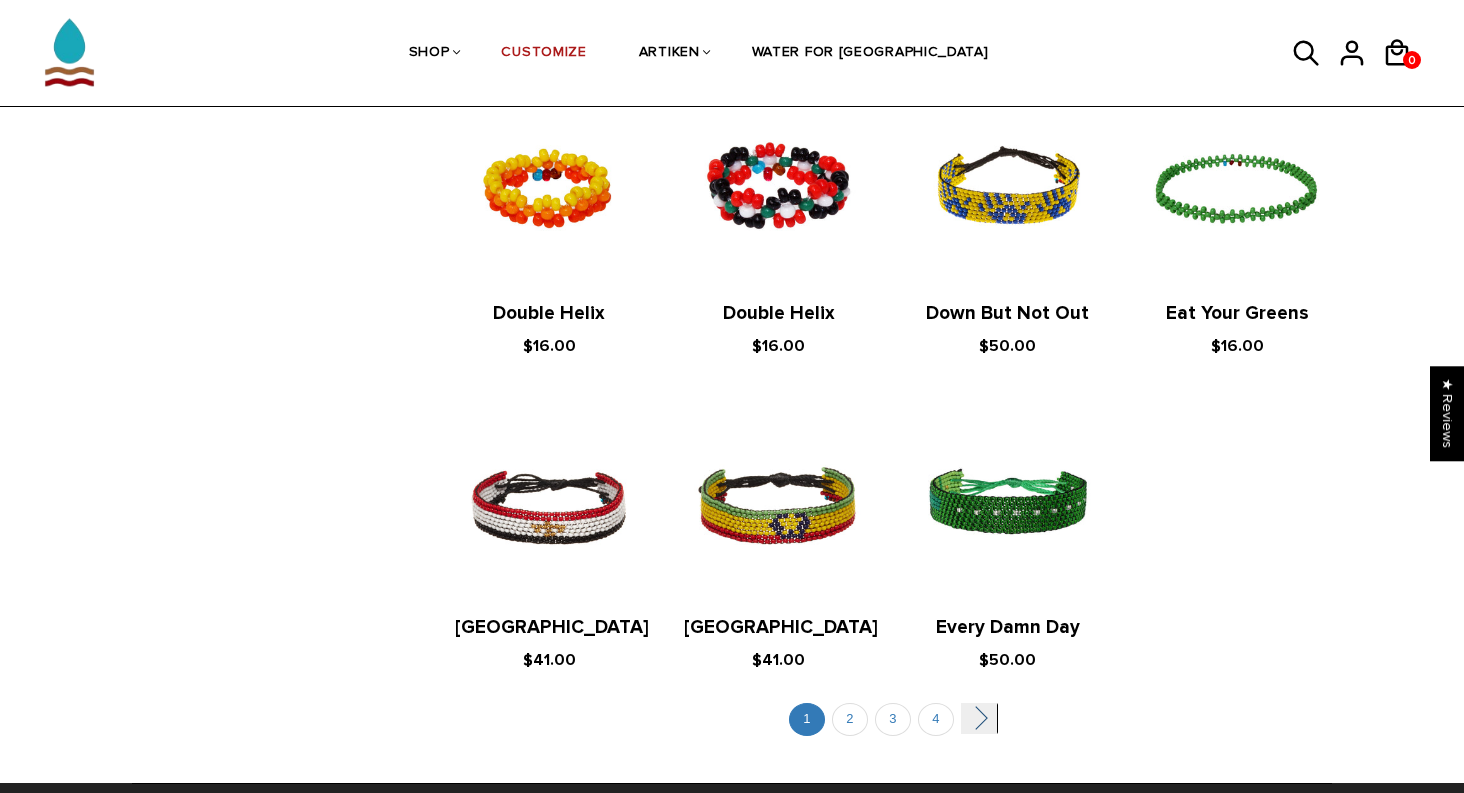 click on "" at bounding box center (979, 718) 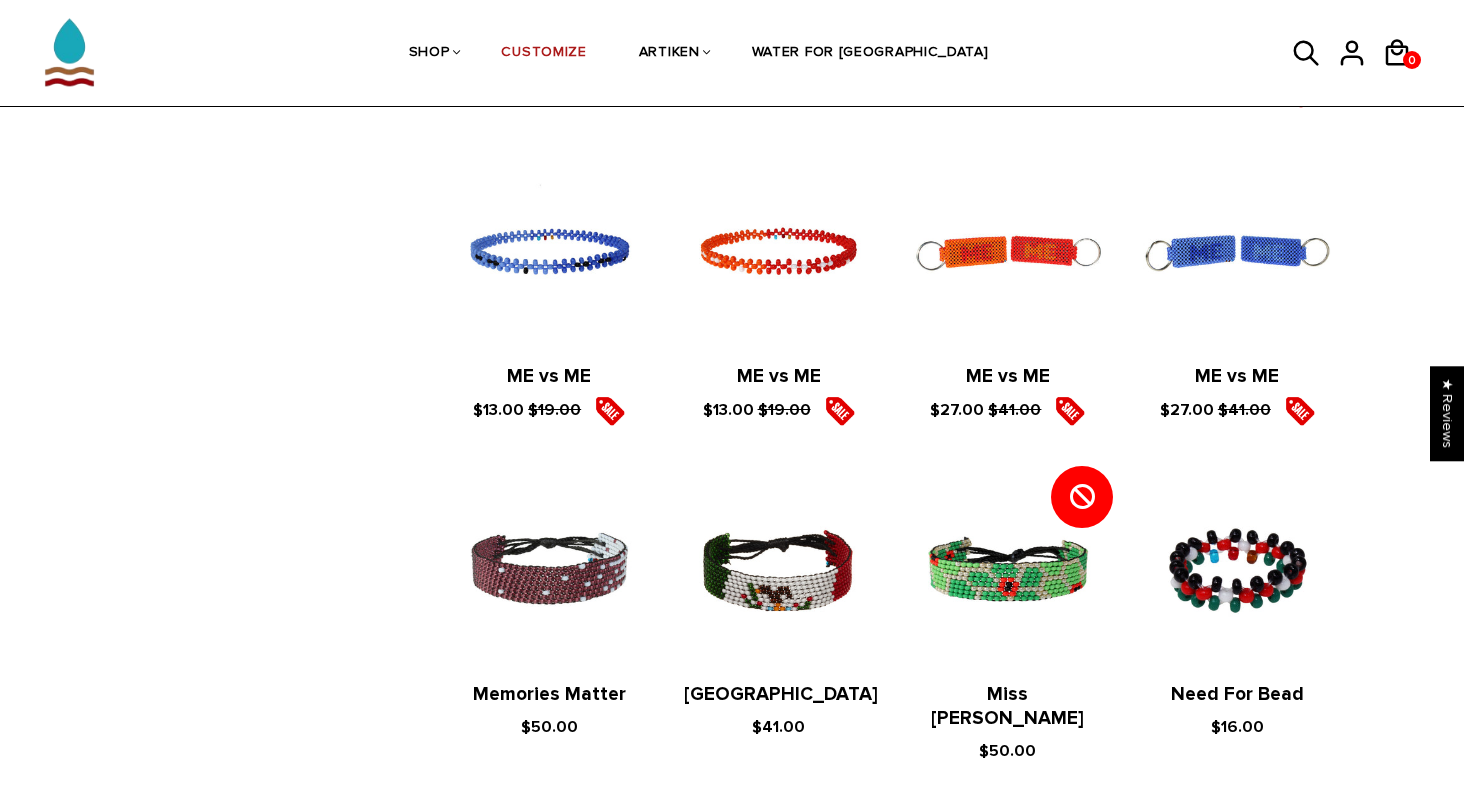 scroll, scrollTop: 3647, scrollLeft: 0, axis: vertical 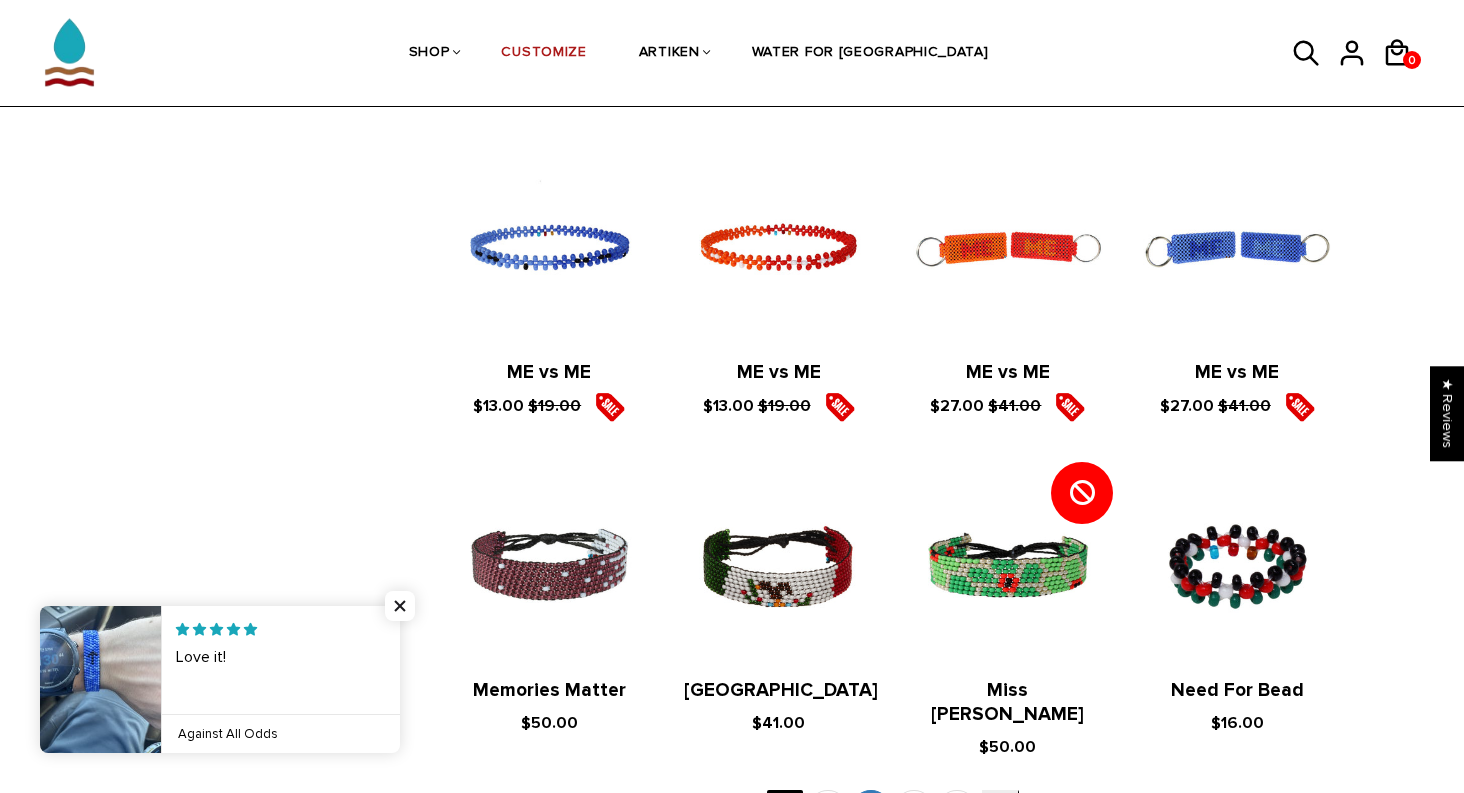 click on "" at bounding box center [1000, 805] 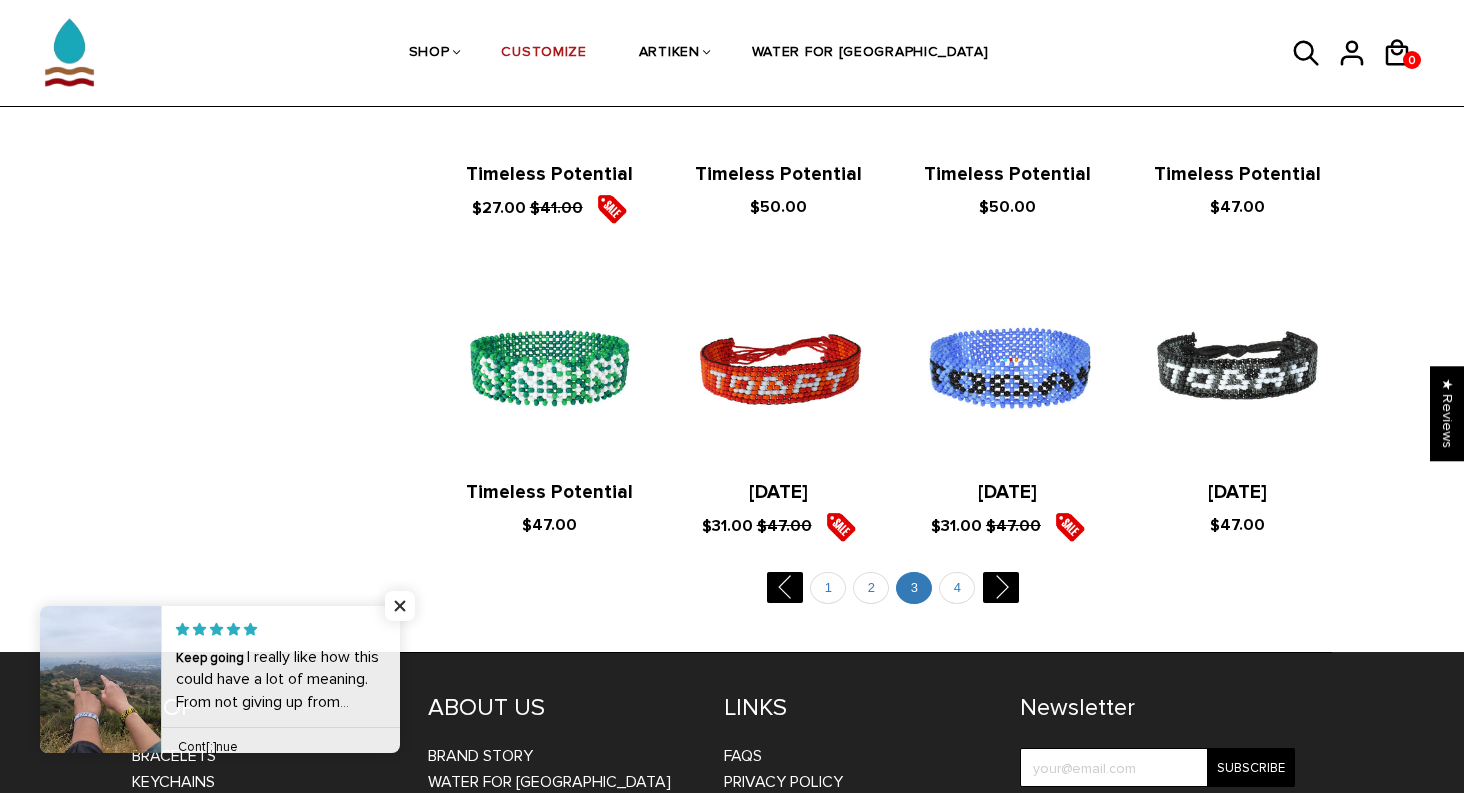 scroll, scrollTop: 3853, scrollLeft: 0, axis: vertical 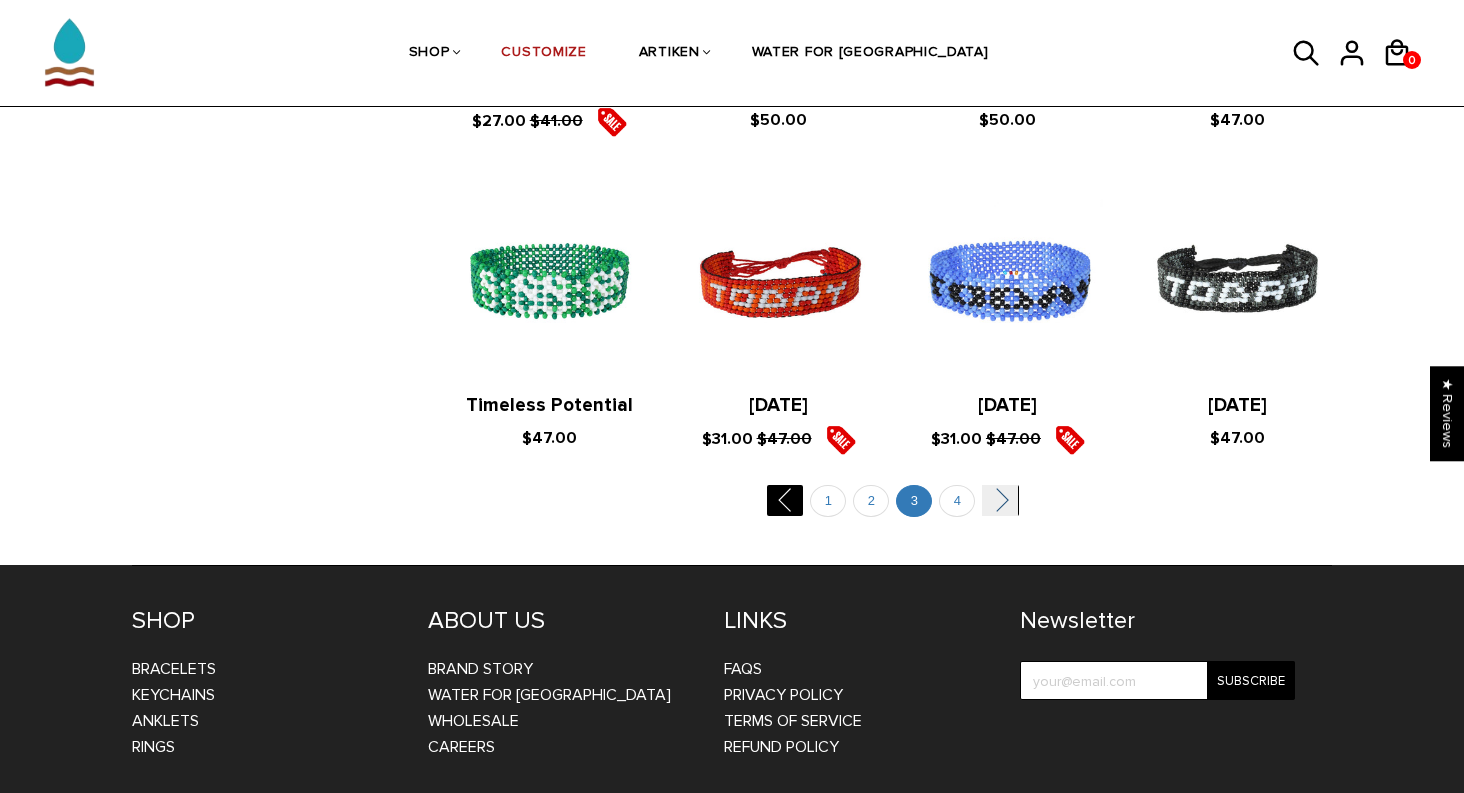 click on "" at bounding box center (1000, 500) 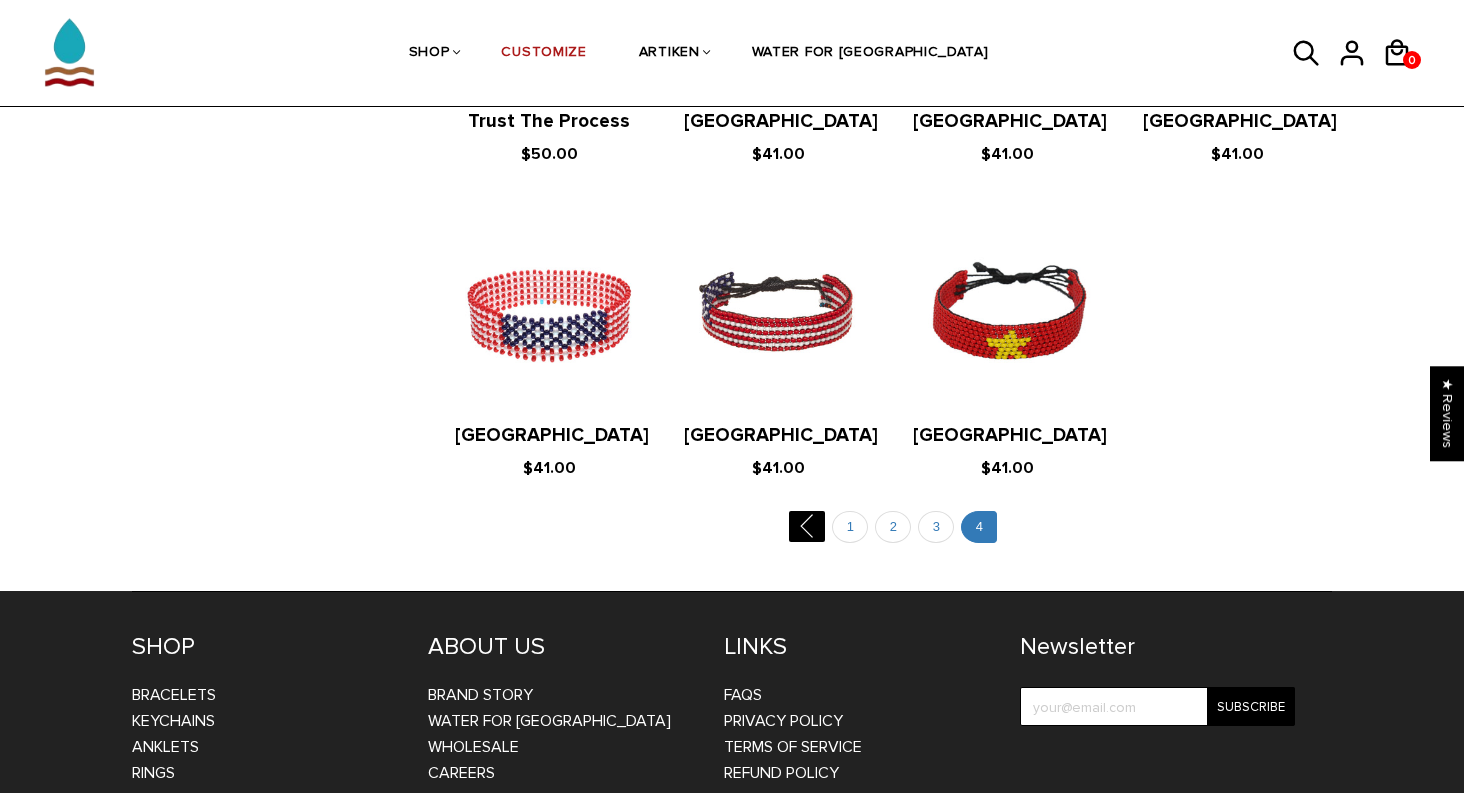 scroll, scrollTop: 1071, scrollLeft: 0, axis: vertical 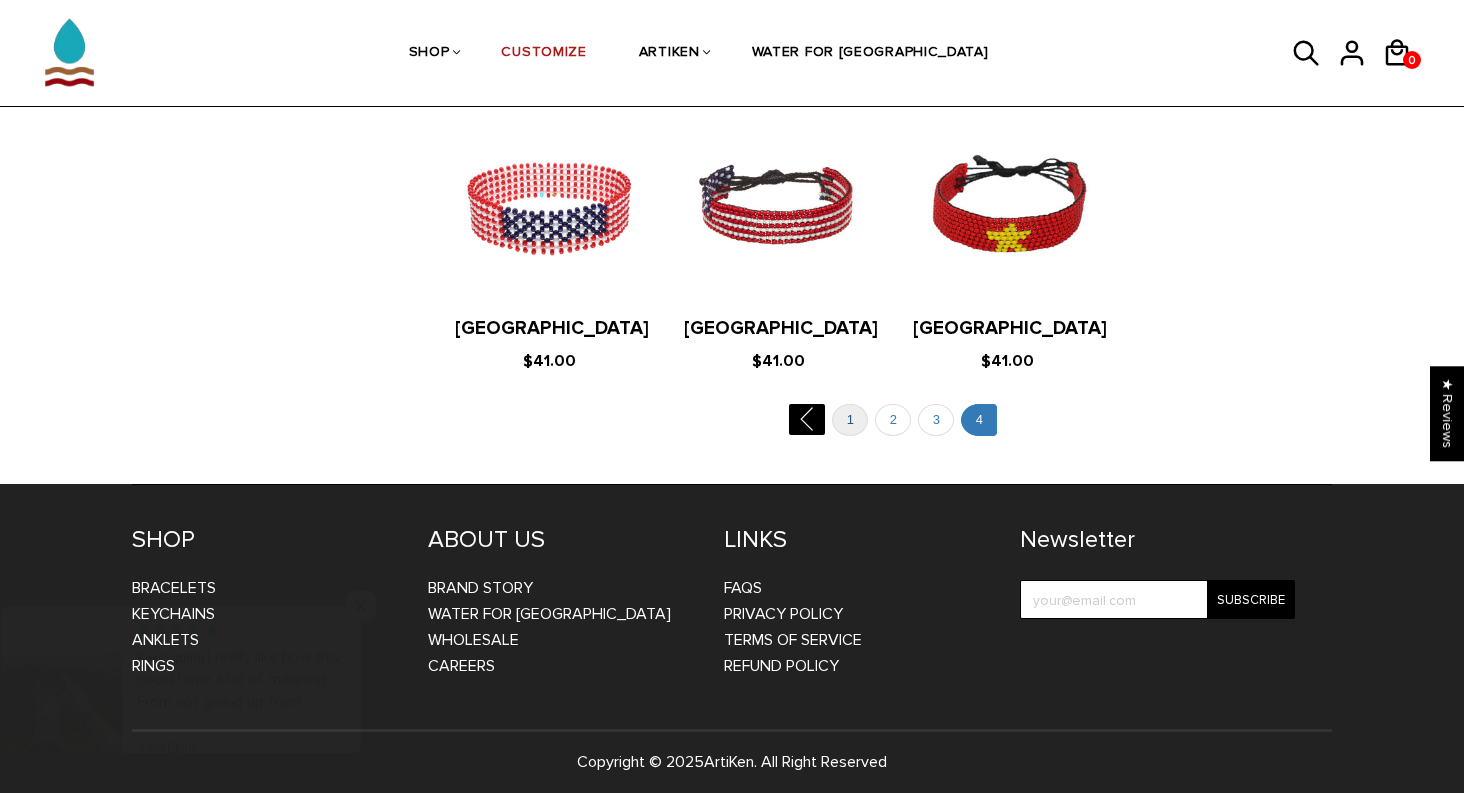 click on "1" at bounding box center [850, 420] 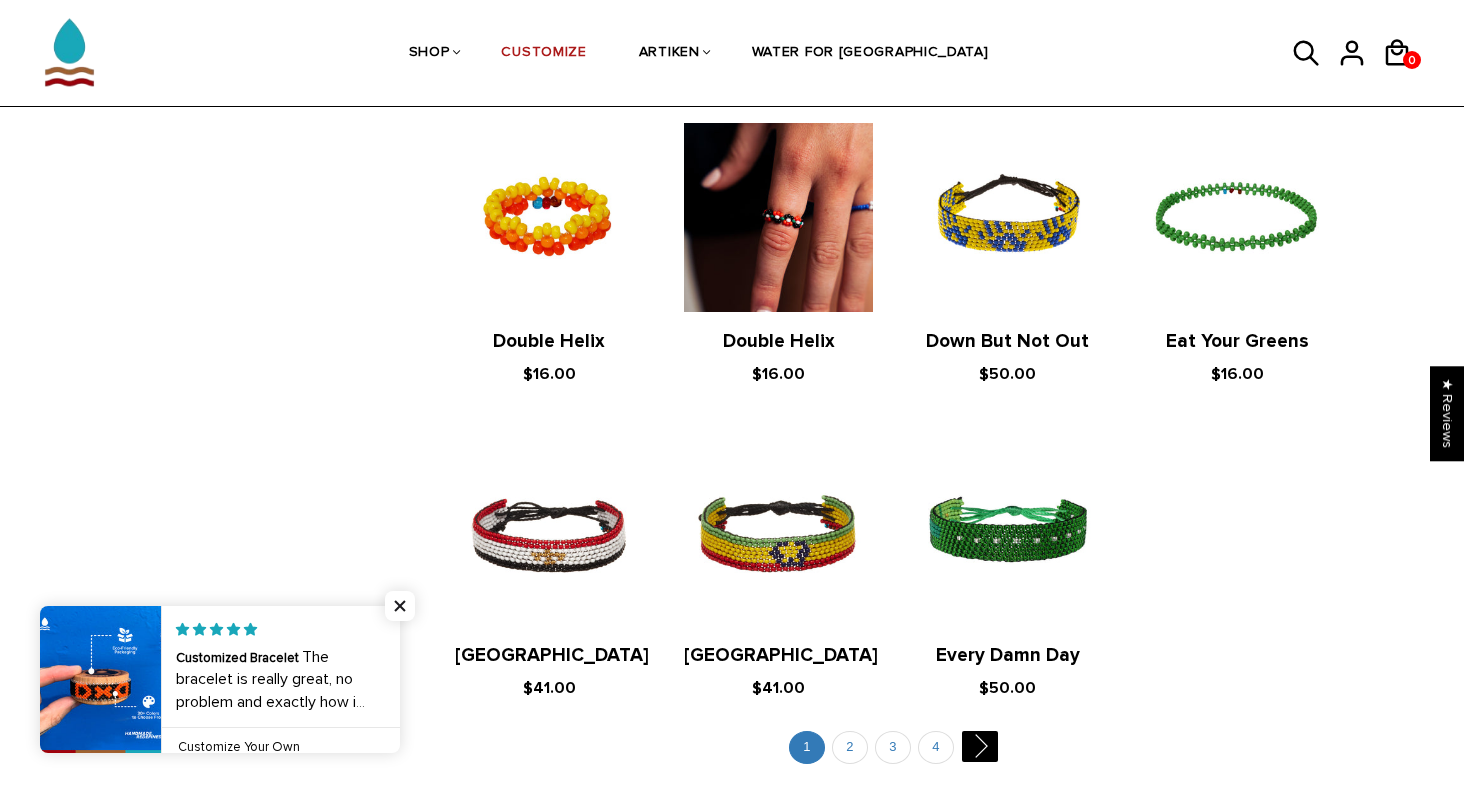 scroll, scrollTop: 3875, scrollLeft: 0, axis: vertical 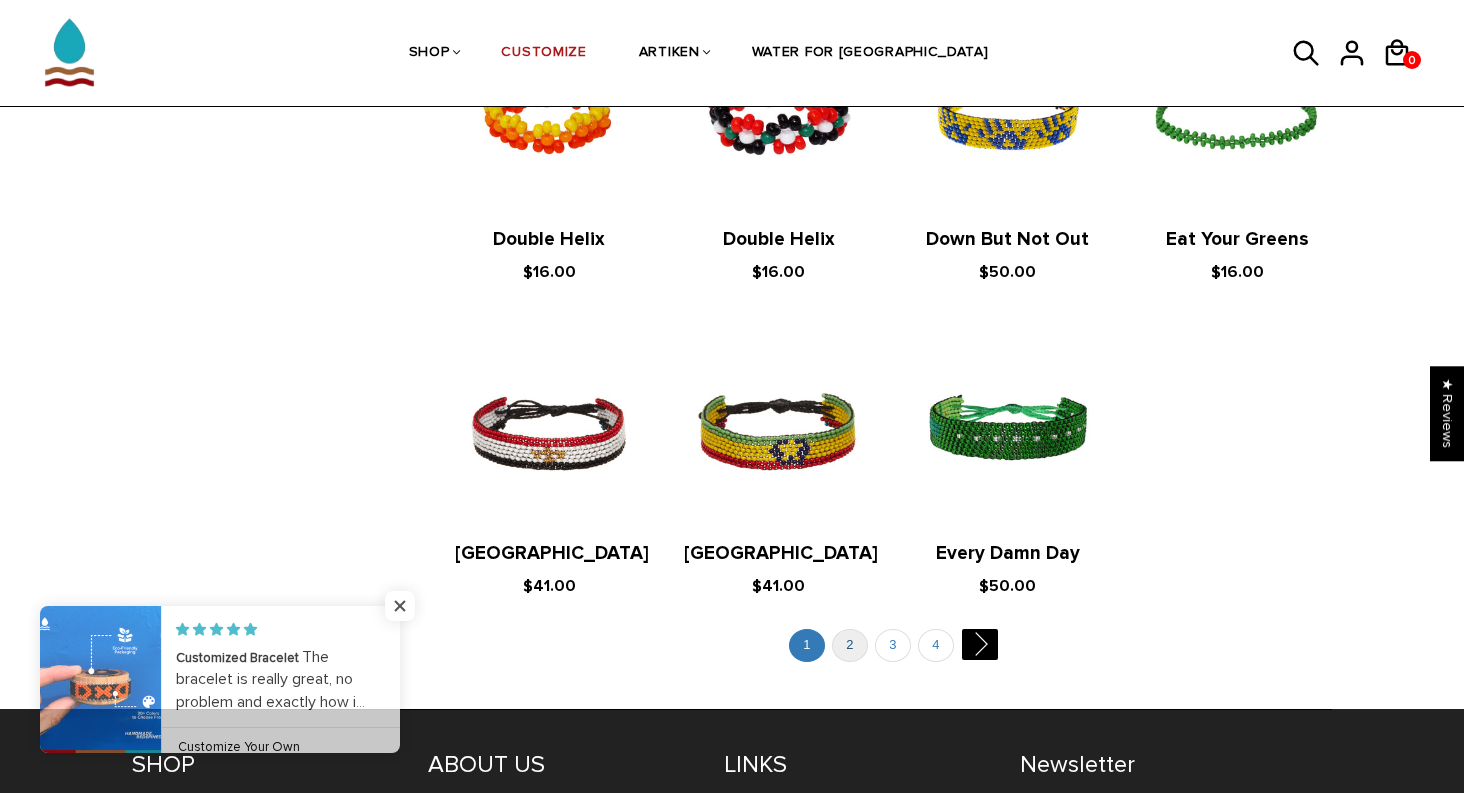 click on "2" at bounding box center (850, 645) 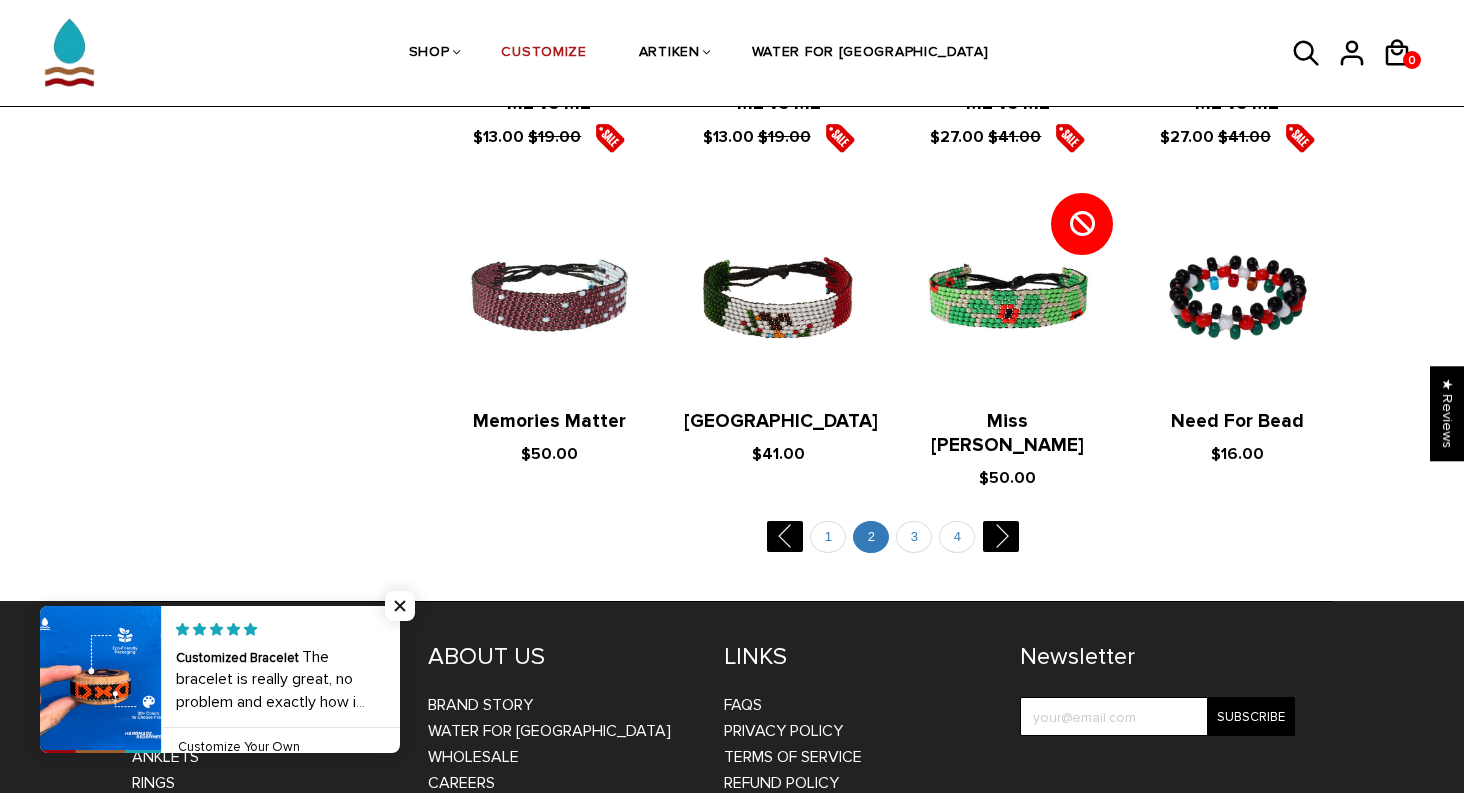 scroll, scrollTop: 3915, scrollLeft: 0, axis: vertical 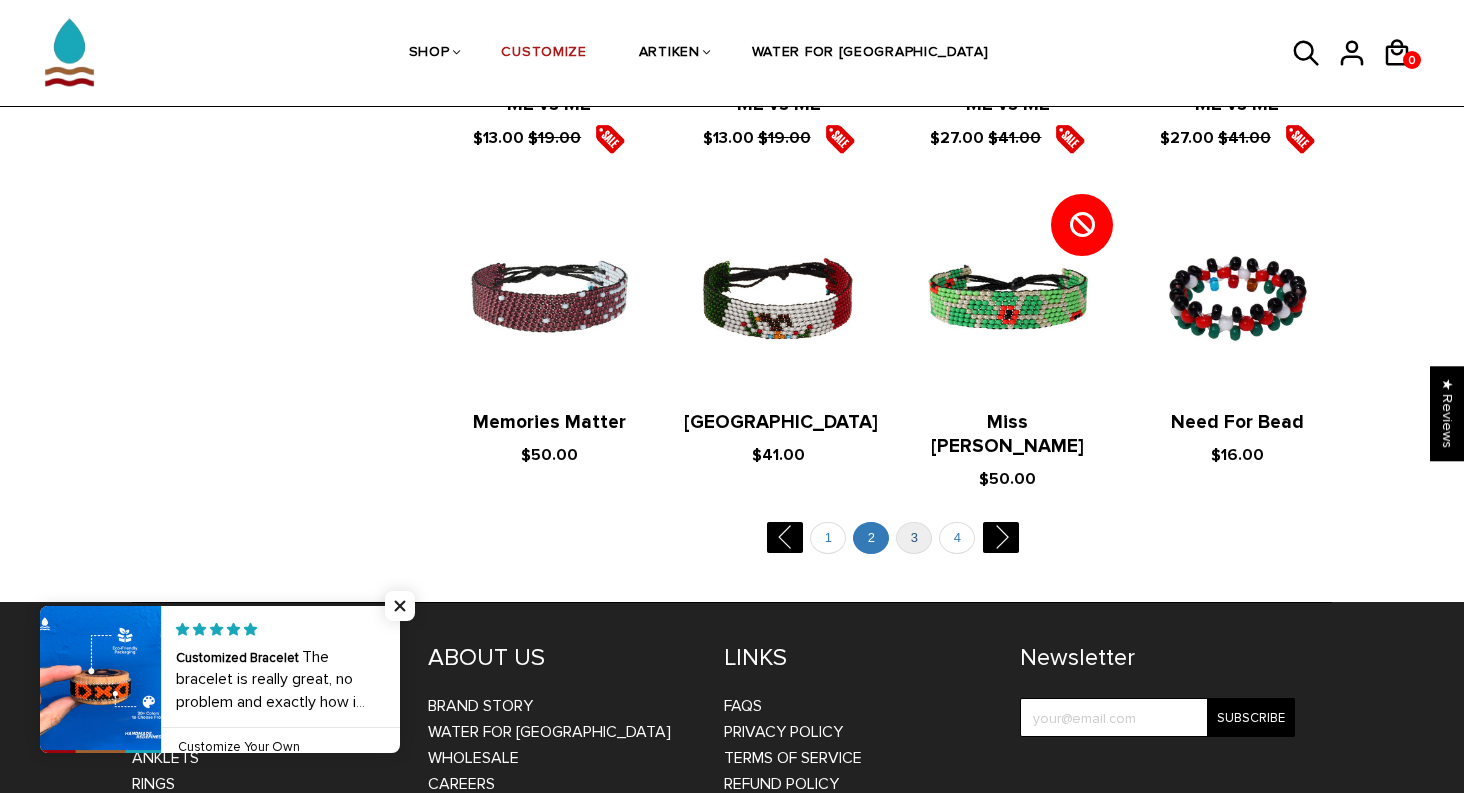click on "3" at bounding box center [914, 538] 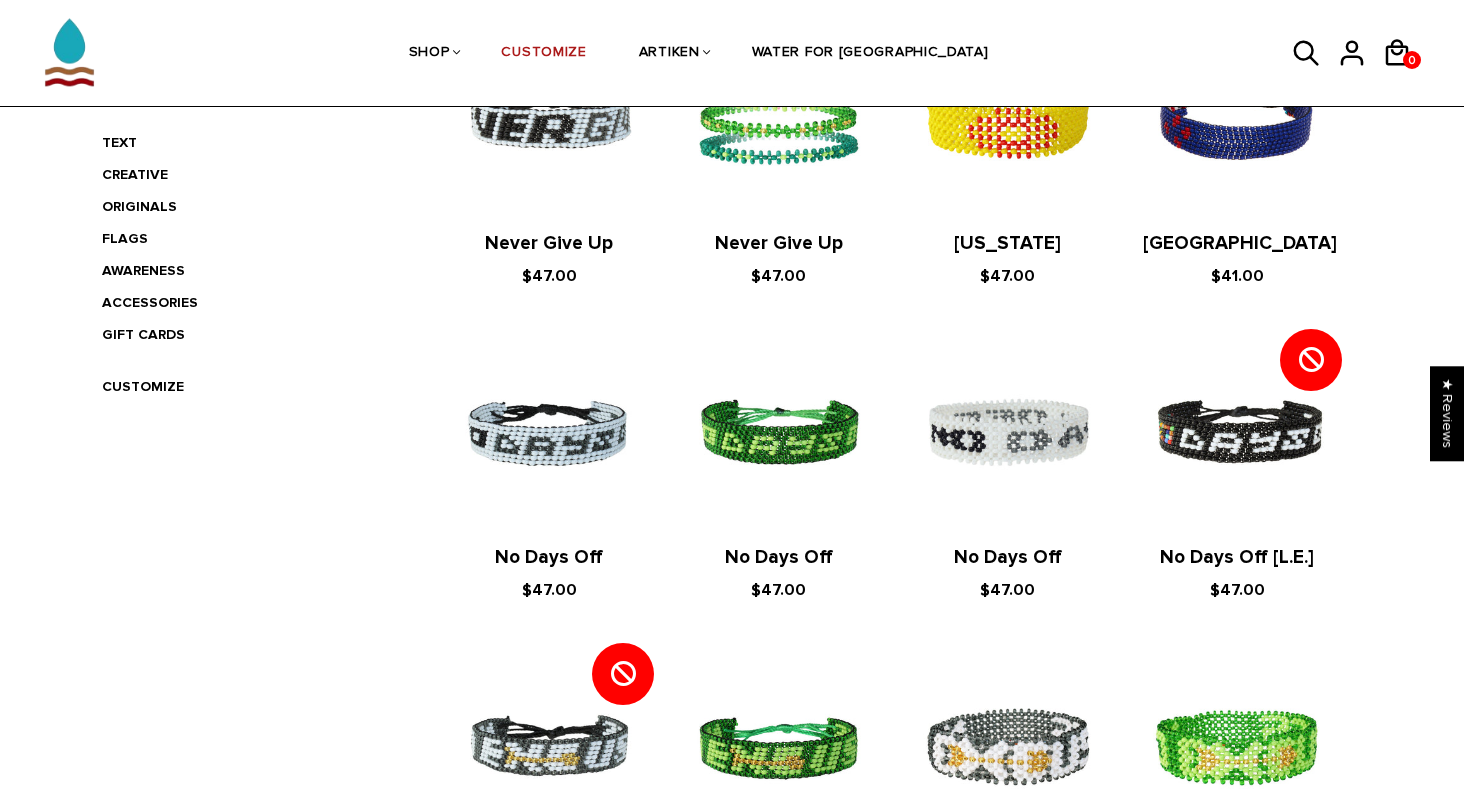 scroll, scrollTop: 439, scrollLeft: 0, axis: vertical 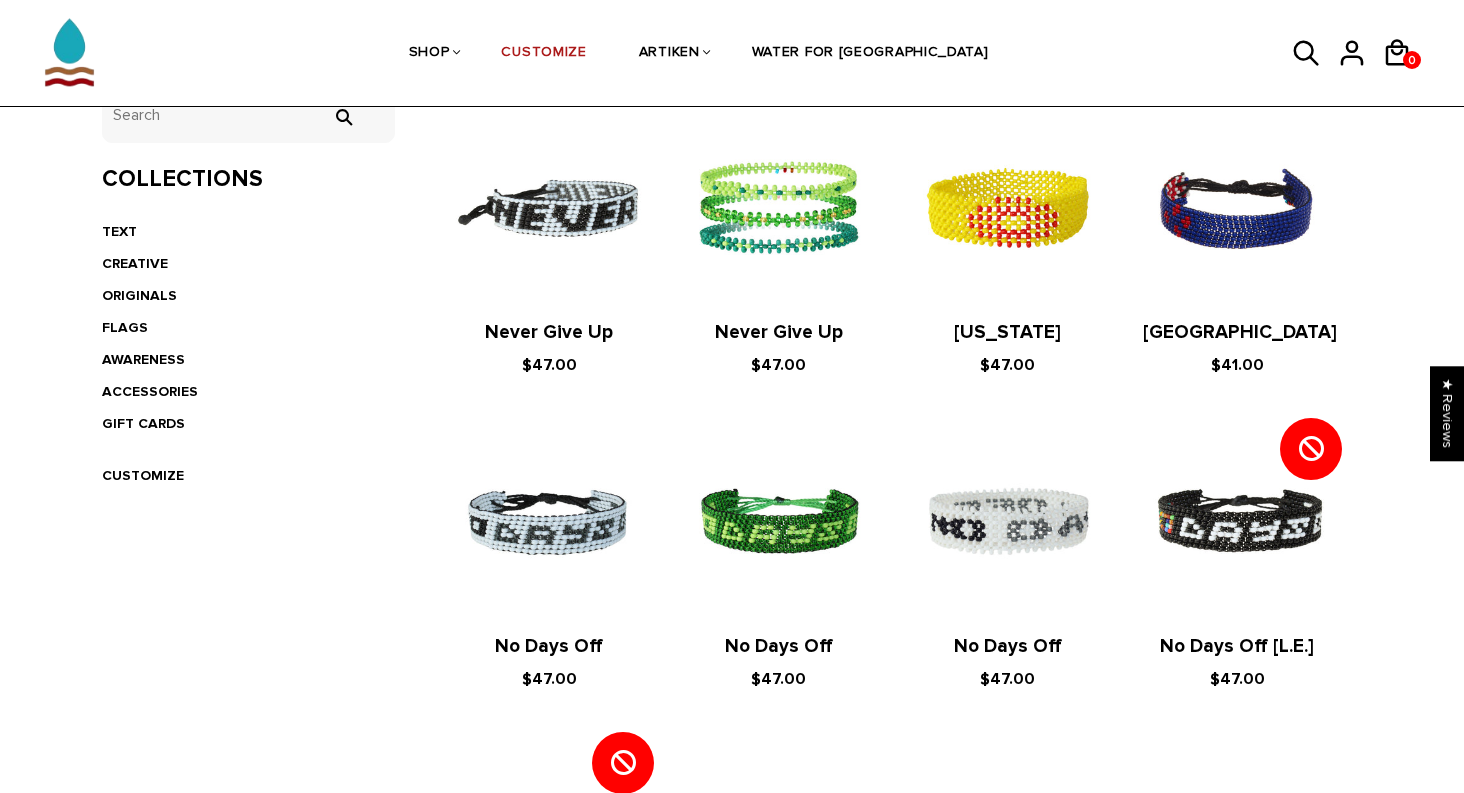click at bounding box center [549, 208] 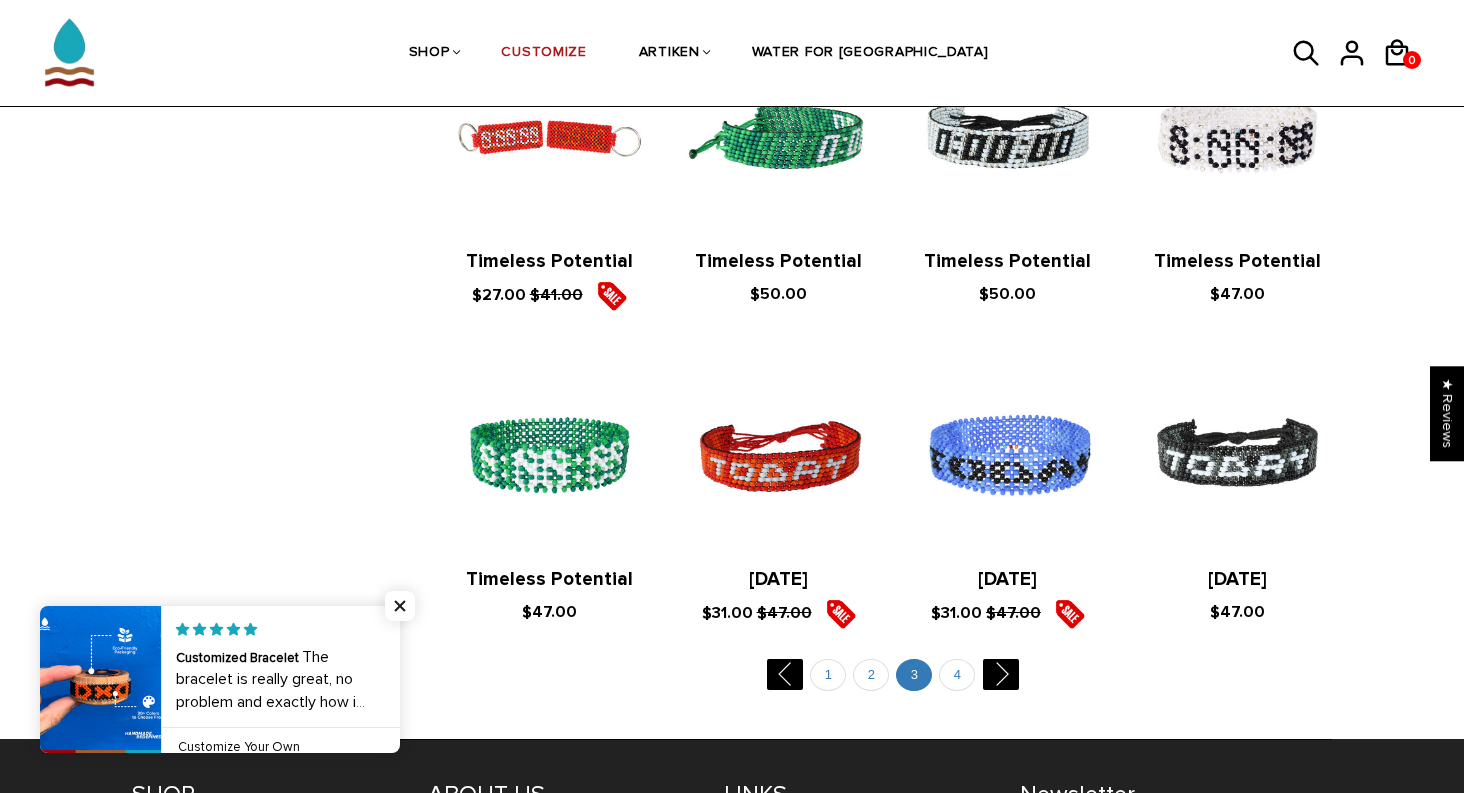 scroll, scrollTop: 3738, scrollLeft: 0, axis: vertical 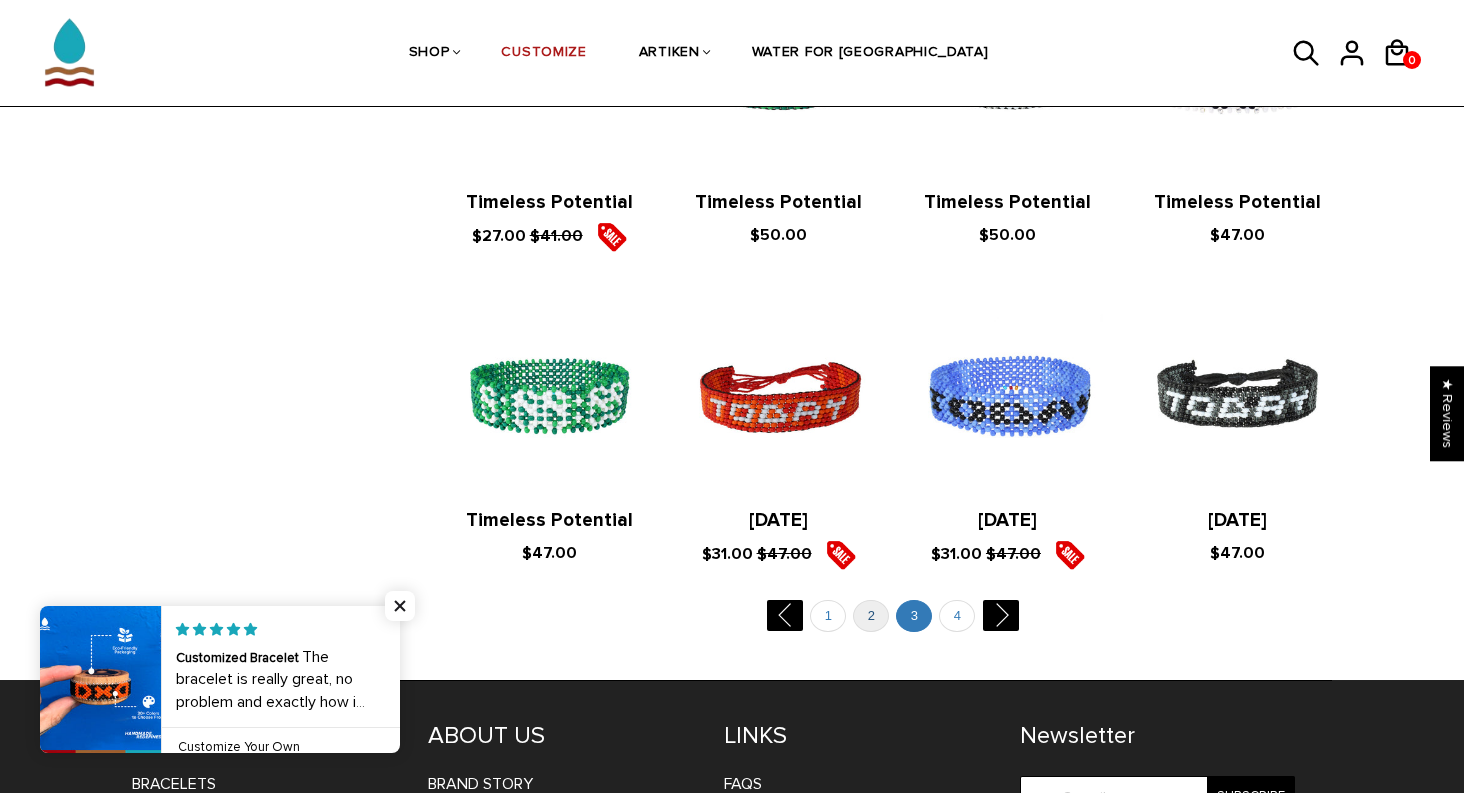 click on "2" at bounding box center (871, 616) 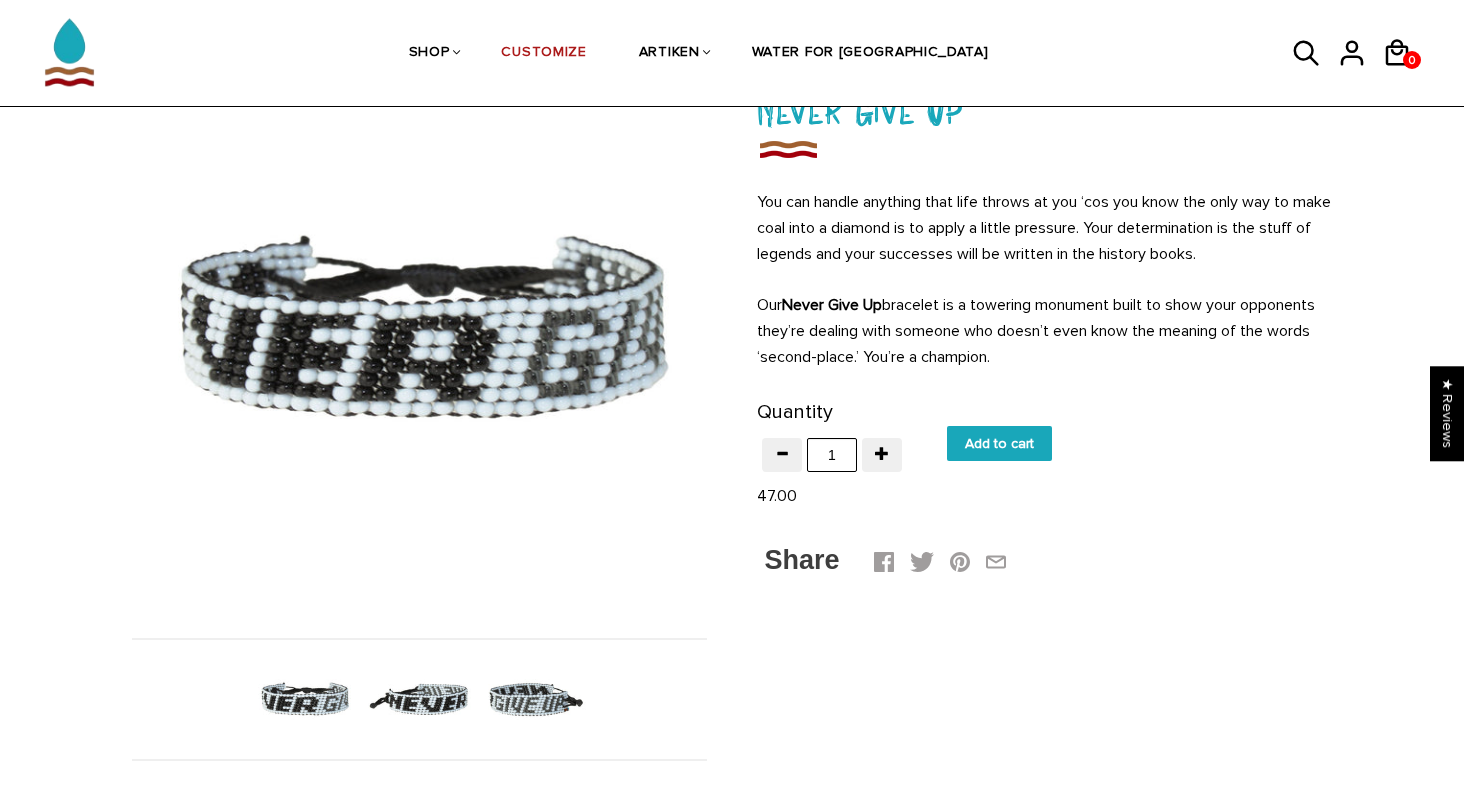 scroll, scrollTop: 265, scrollLeft: 0, axis: vertical 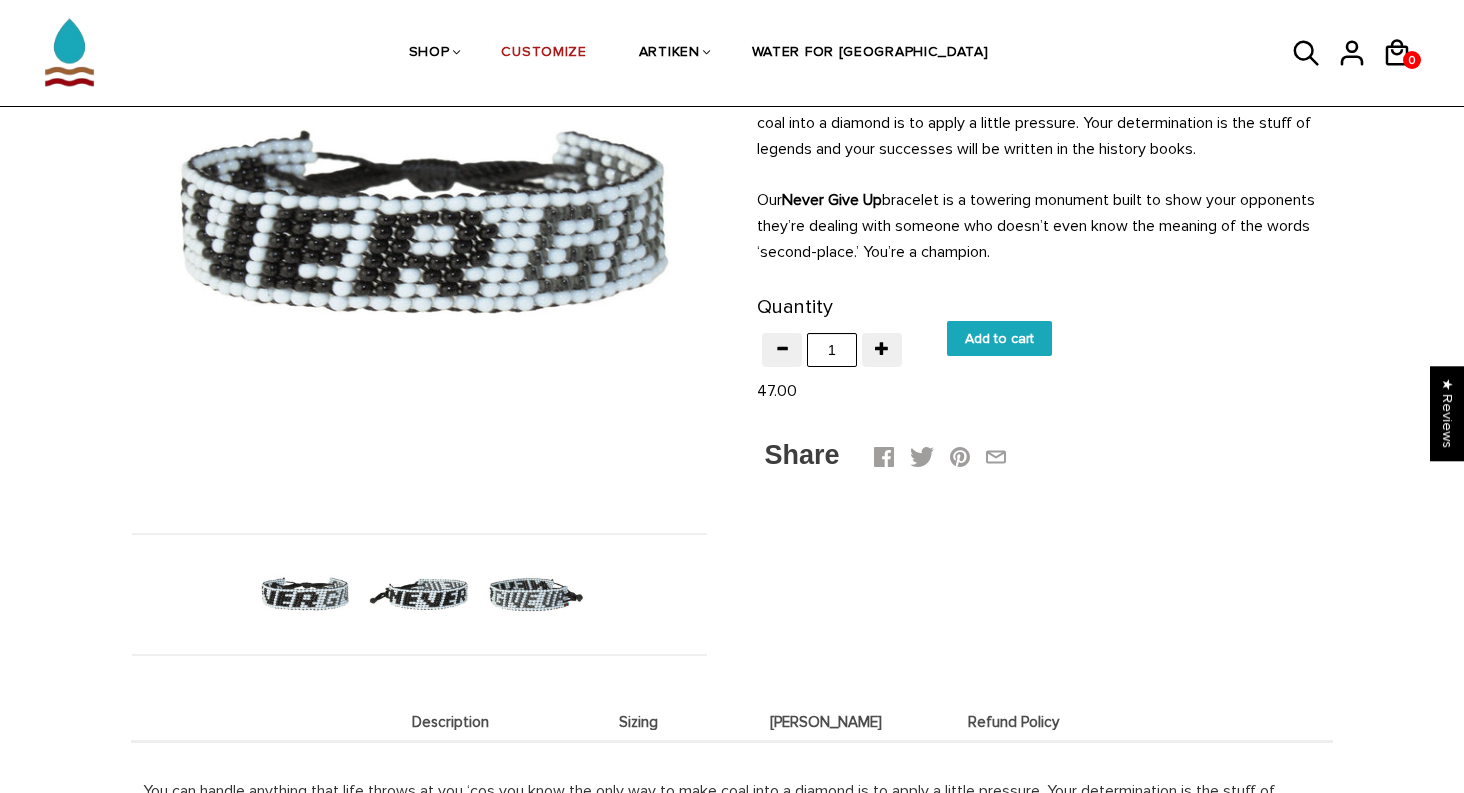 click at bounding box center (419, 594) 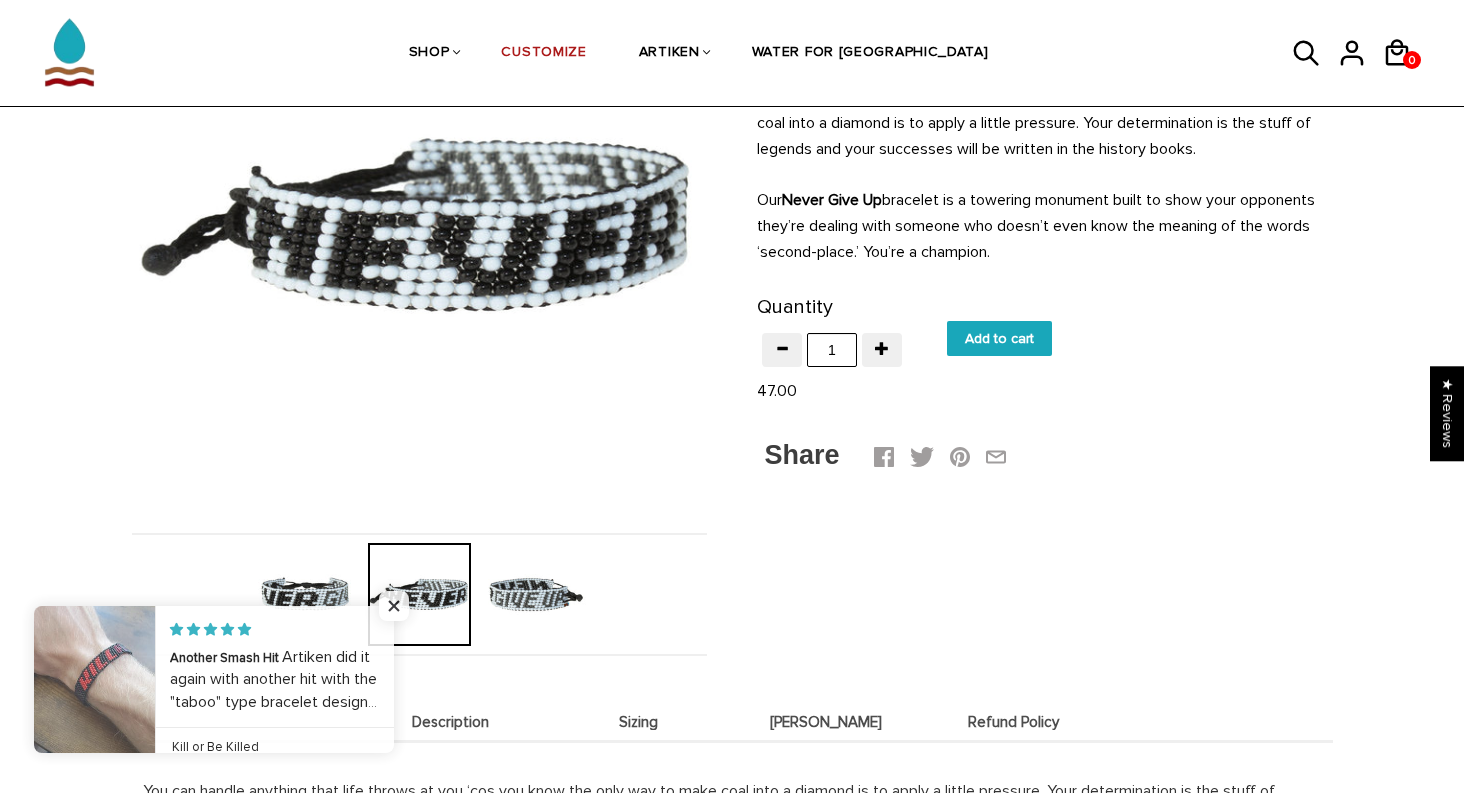 click at bounding box center (534, 594) 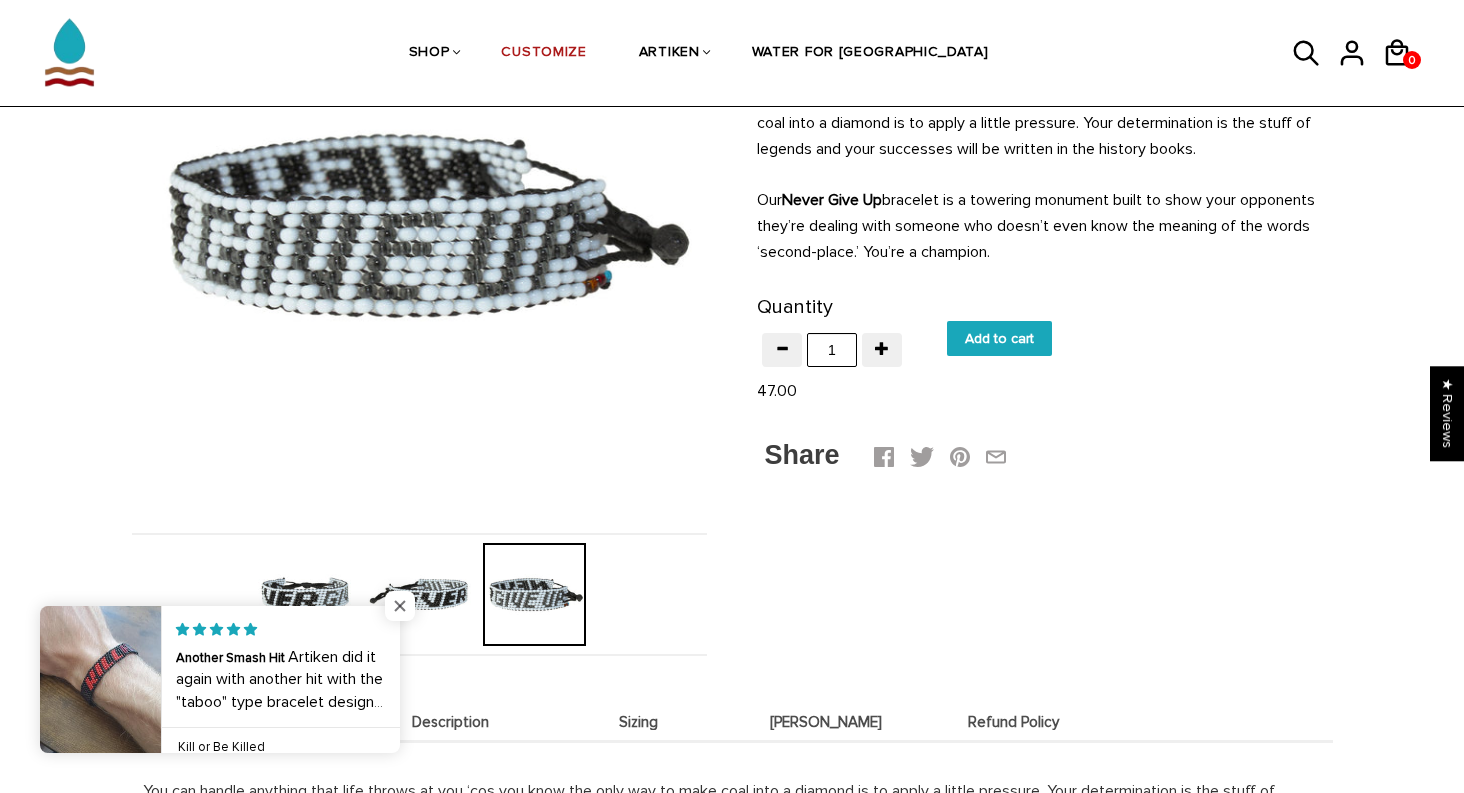 click at bounding box center (400, 606) 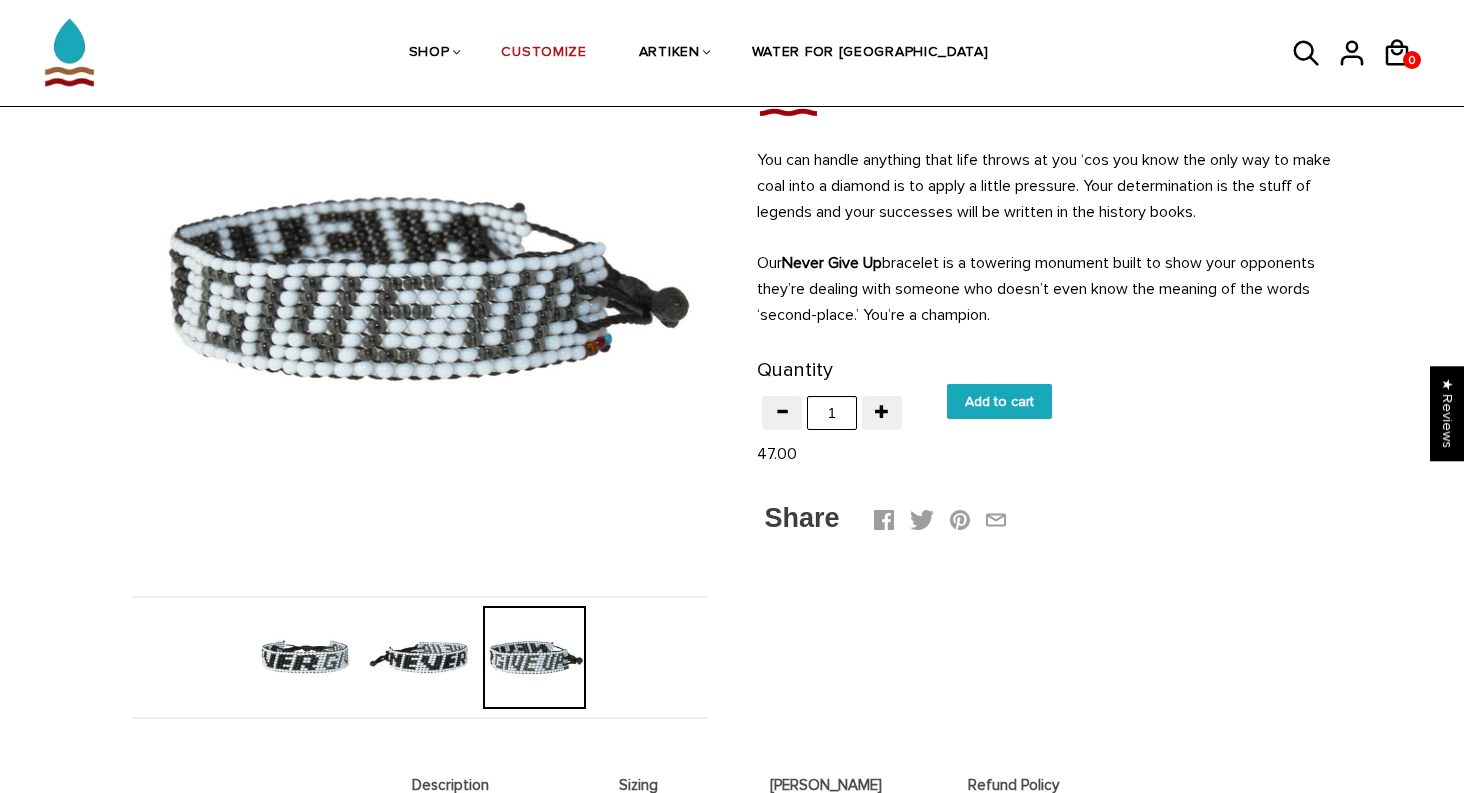 scroll, scrollTop: 203, scrollLeft: 0, axis: vertical 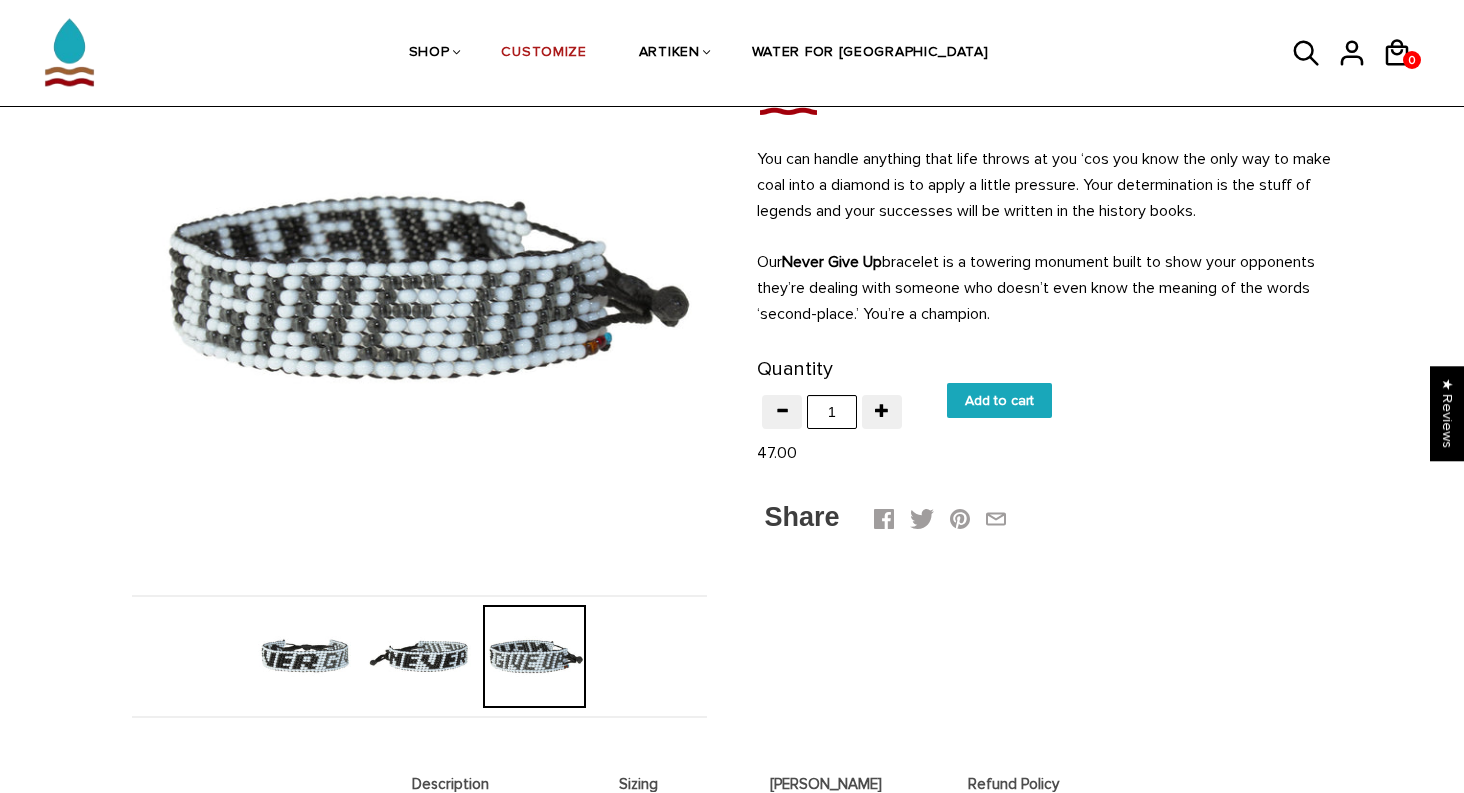 click at bounding box center (304, 656) 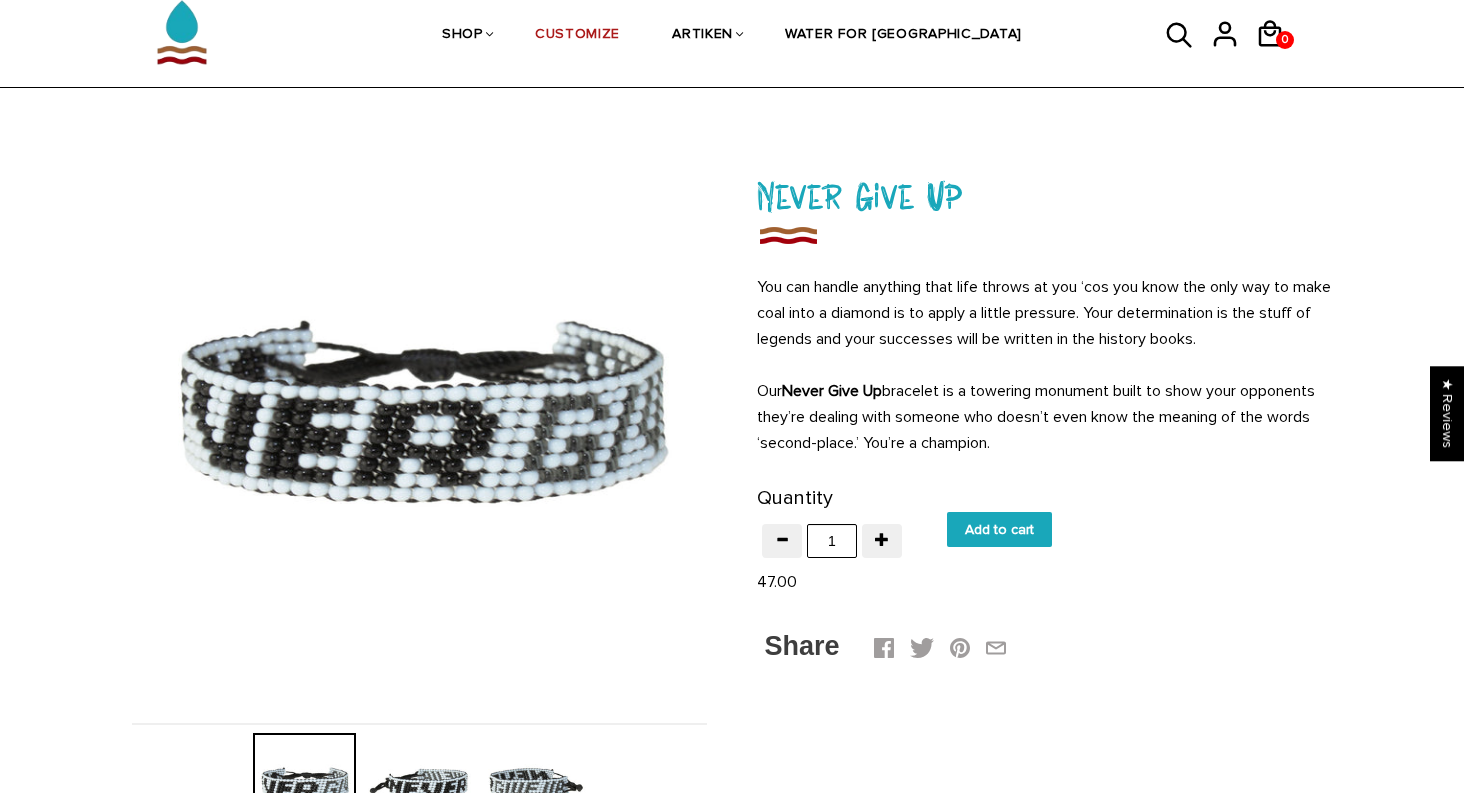 scroll, scrollTop: 23, scrollLeft: 0, axis: vertical 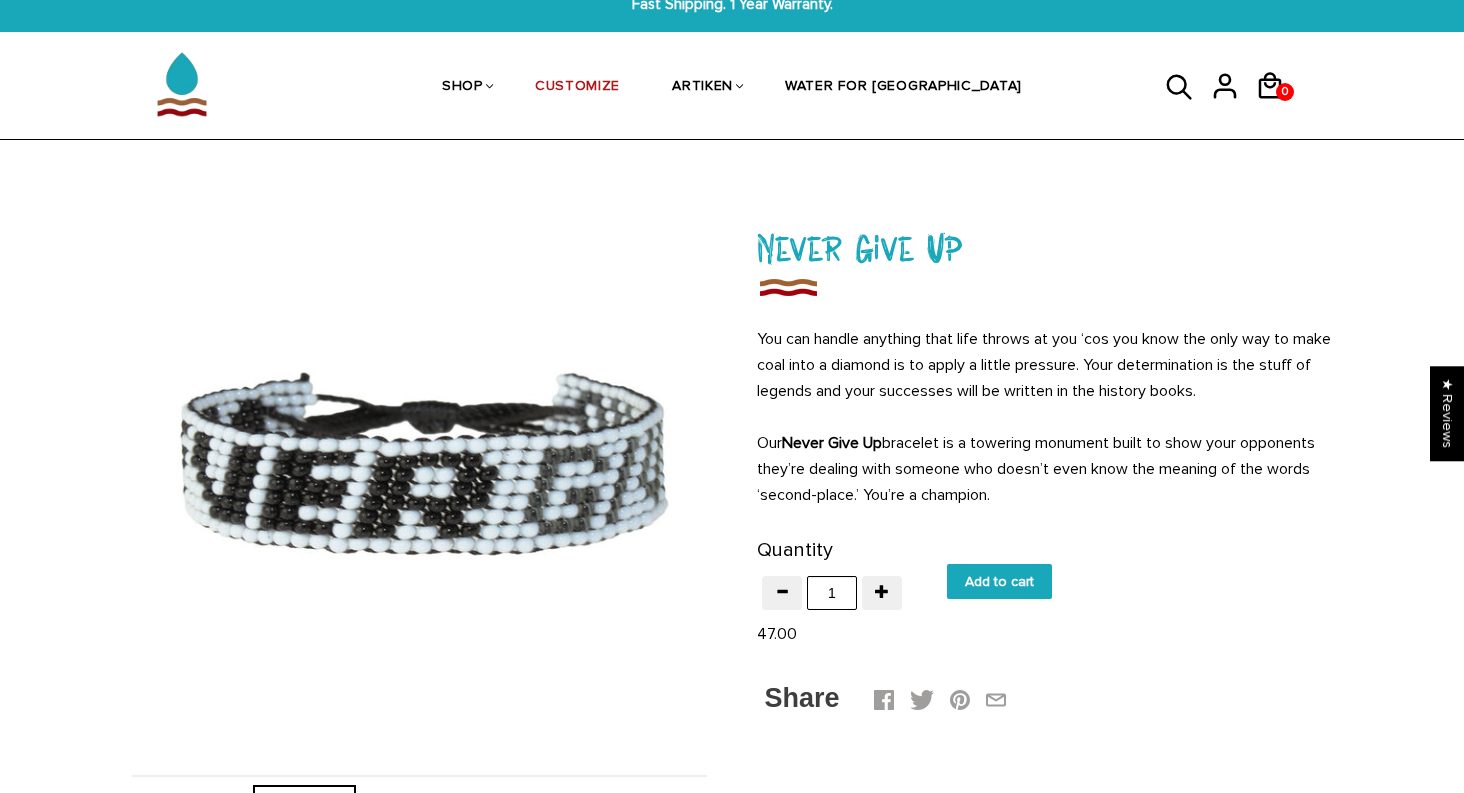click on "Add to cart" at bounding box center (999, 581) 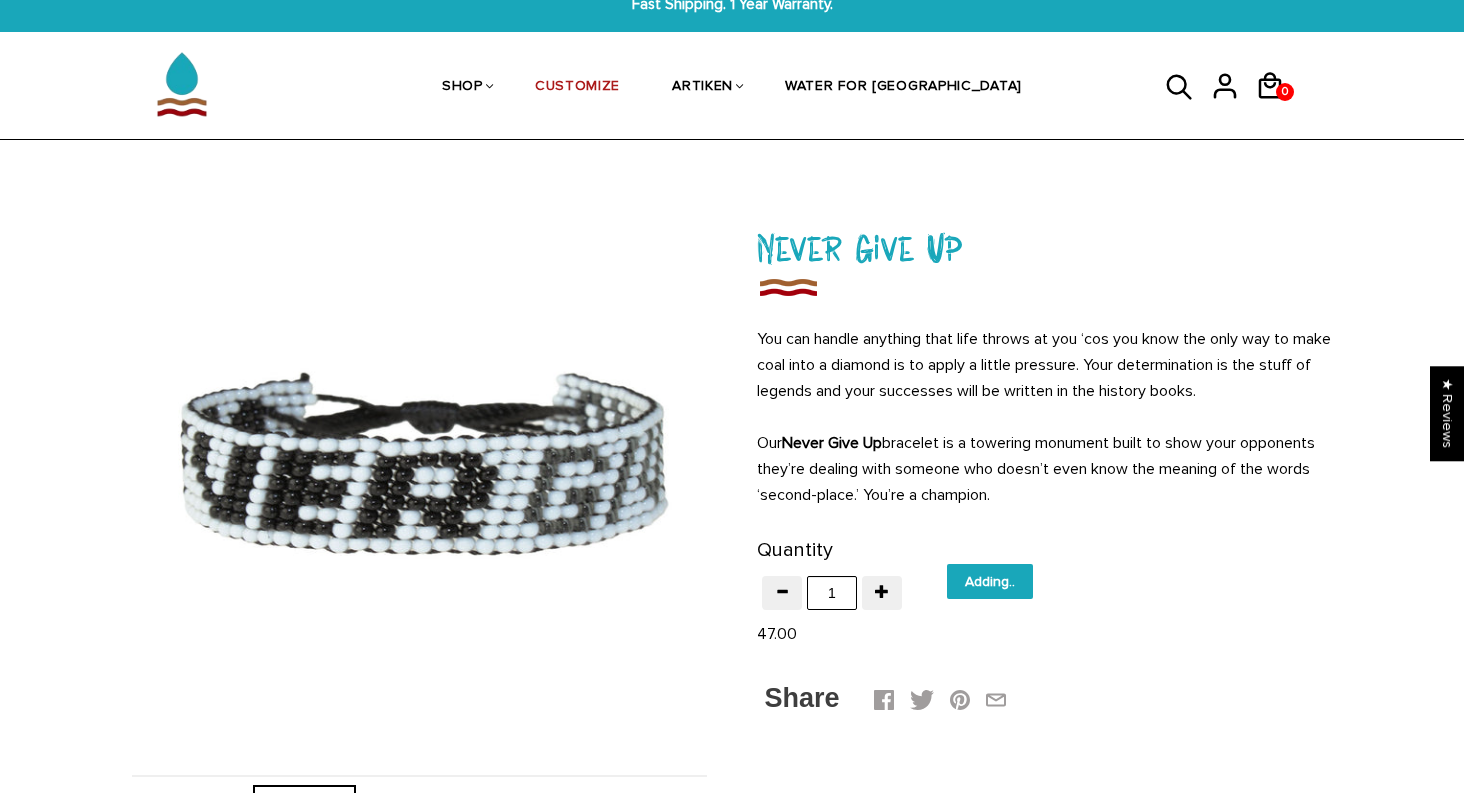 type on "Add to cart" 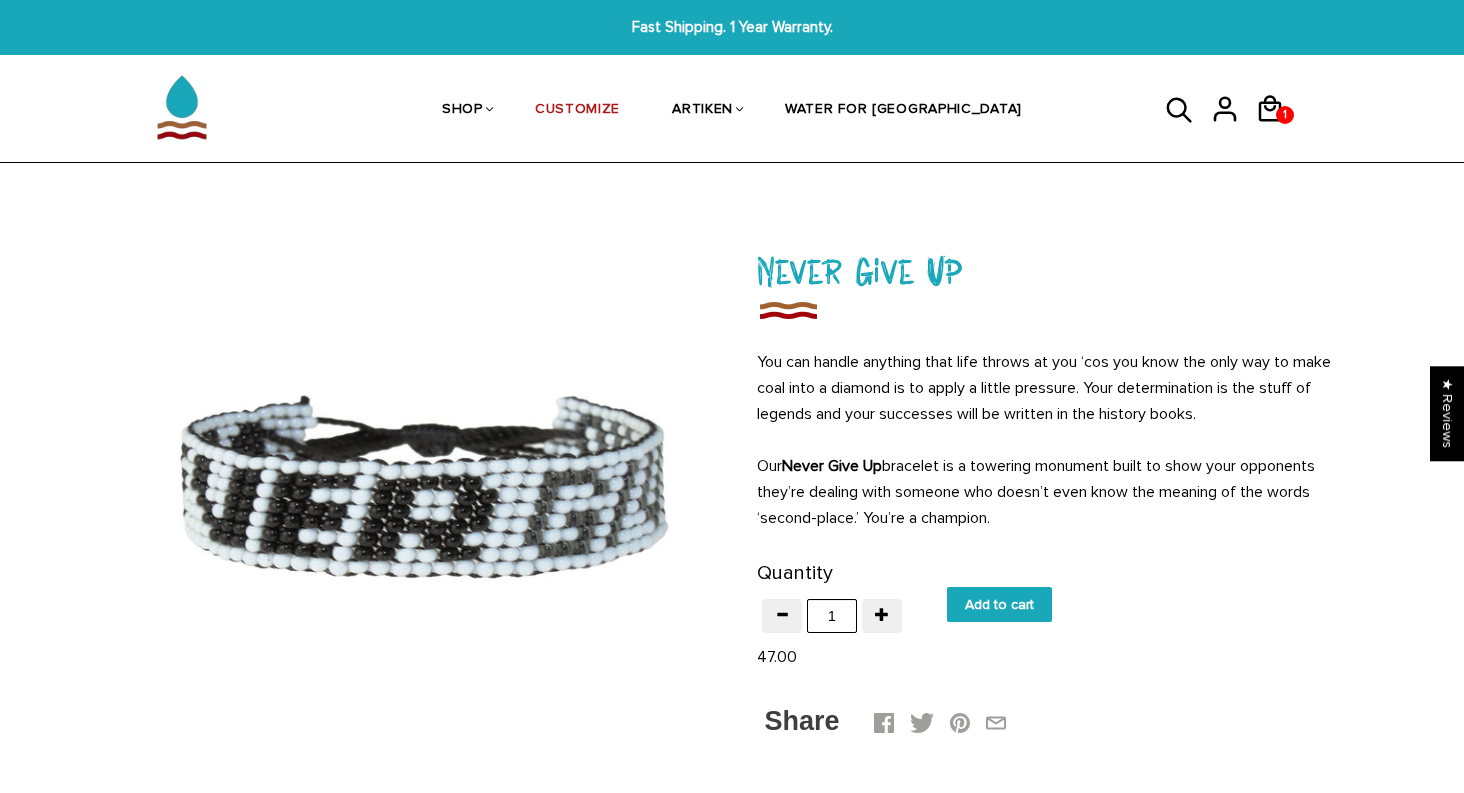 scroll, scrollTop: 23, scrollLeft: 0, axis: vertical 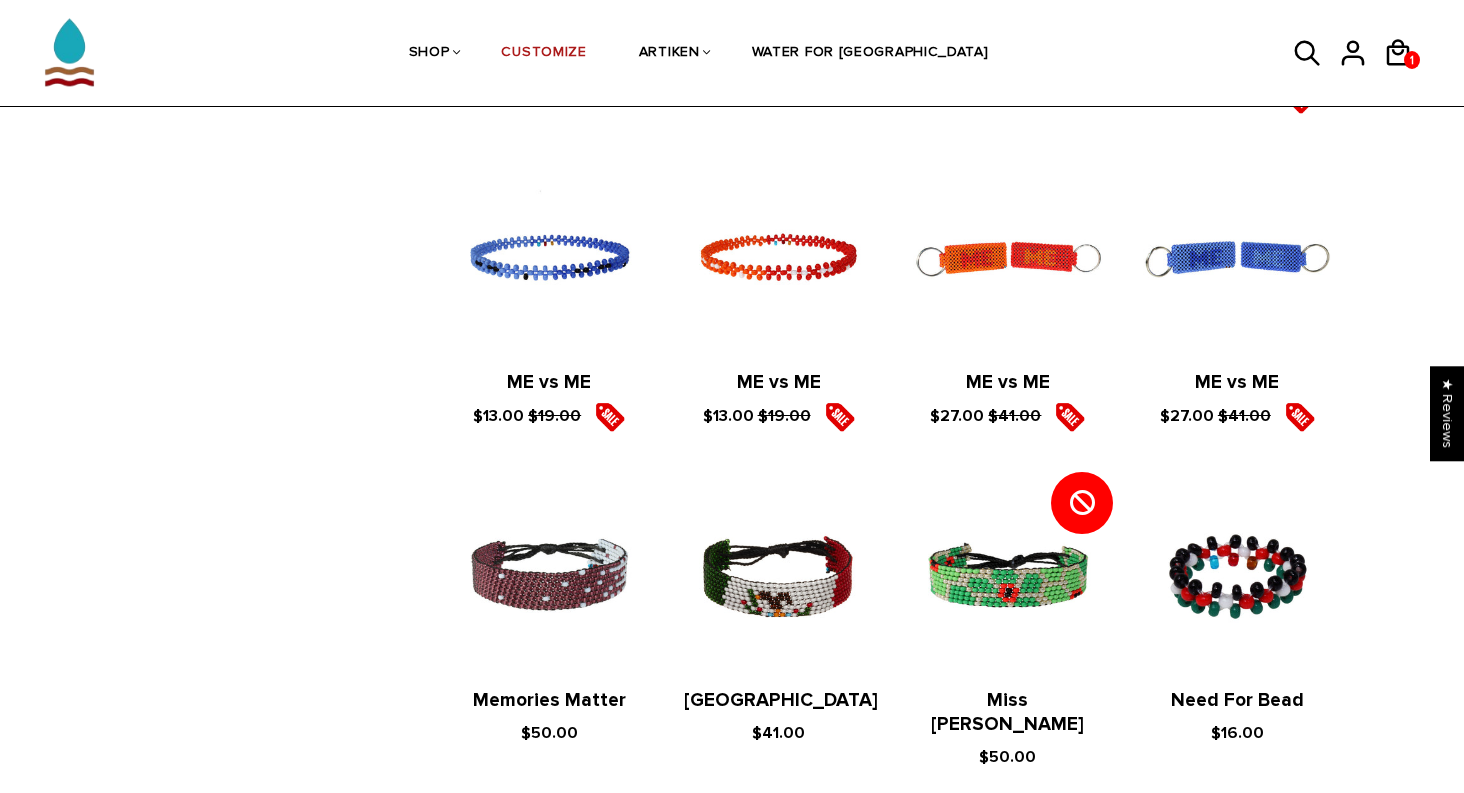 click on "1" at bounding box center (828, 816) 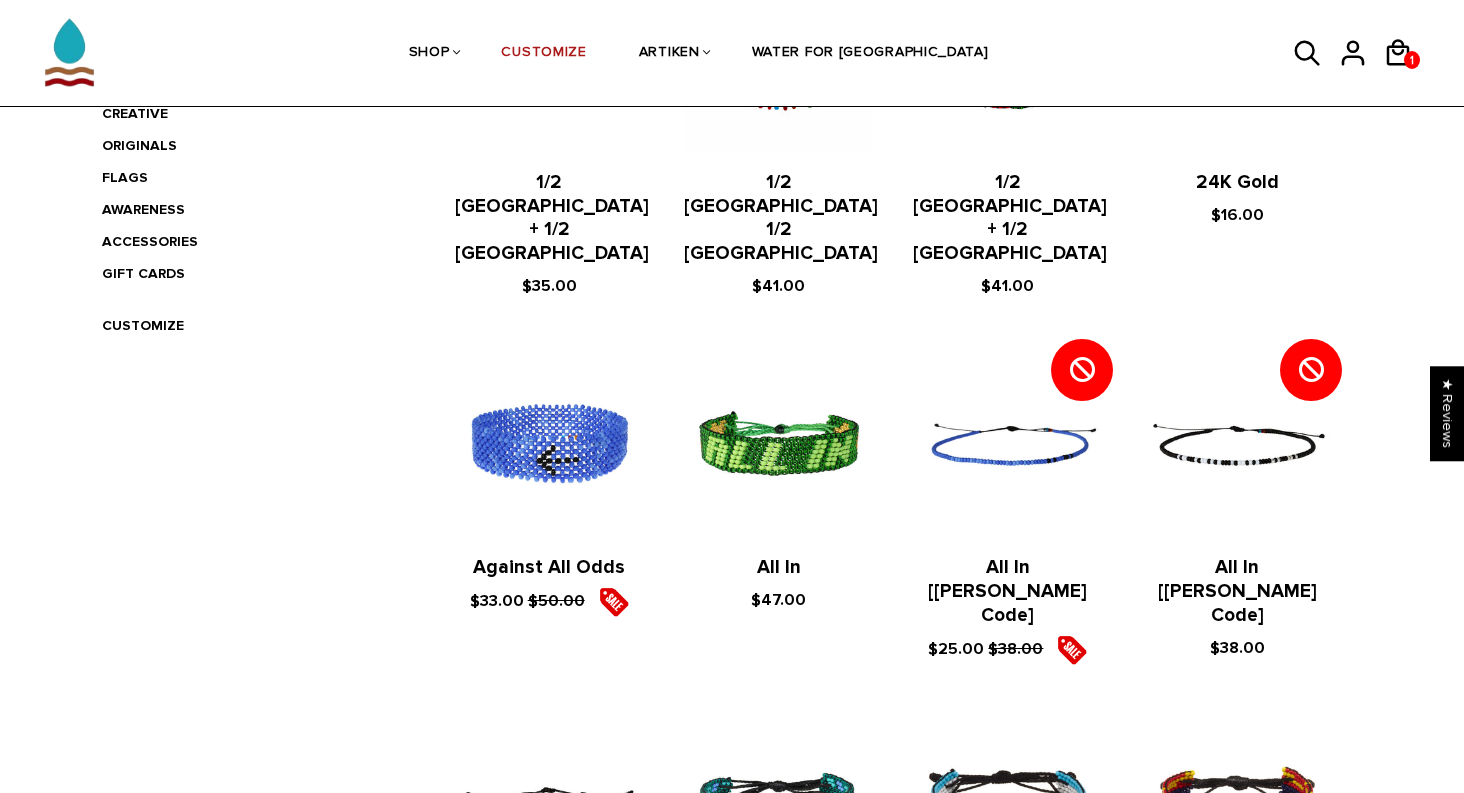 scroll, scrollTop: 593, scrollLeft: 0, axis: vertical 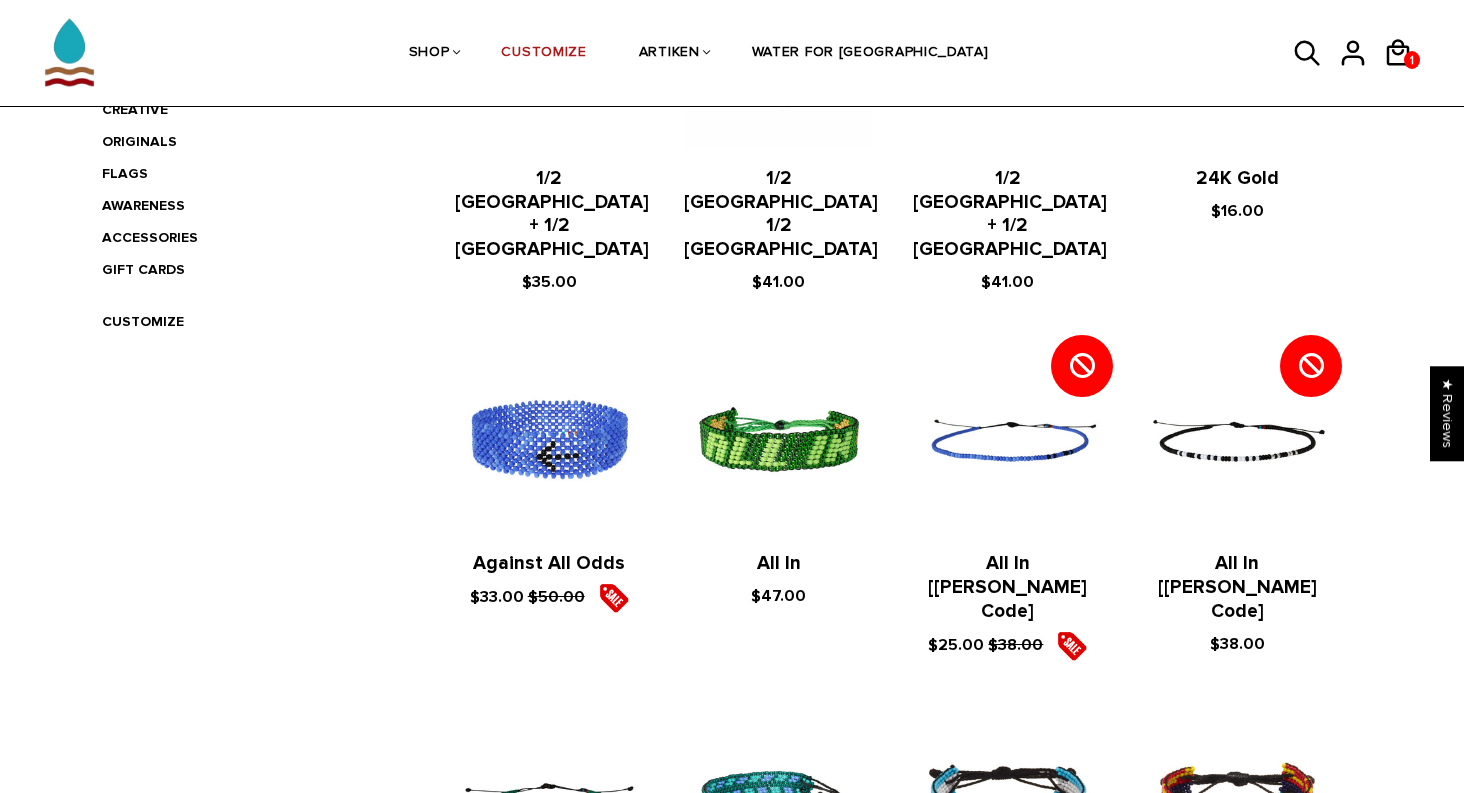 click at bounding box center [778, 805] 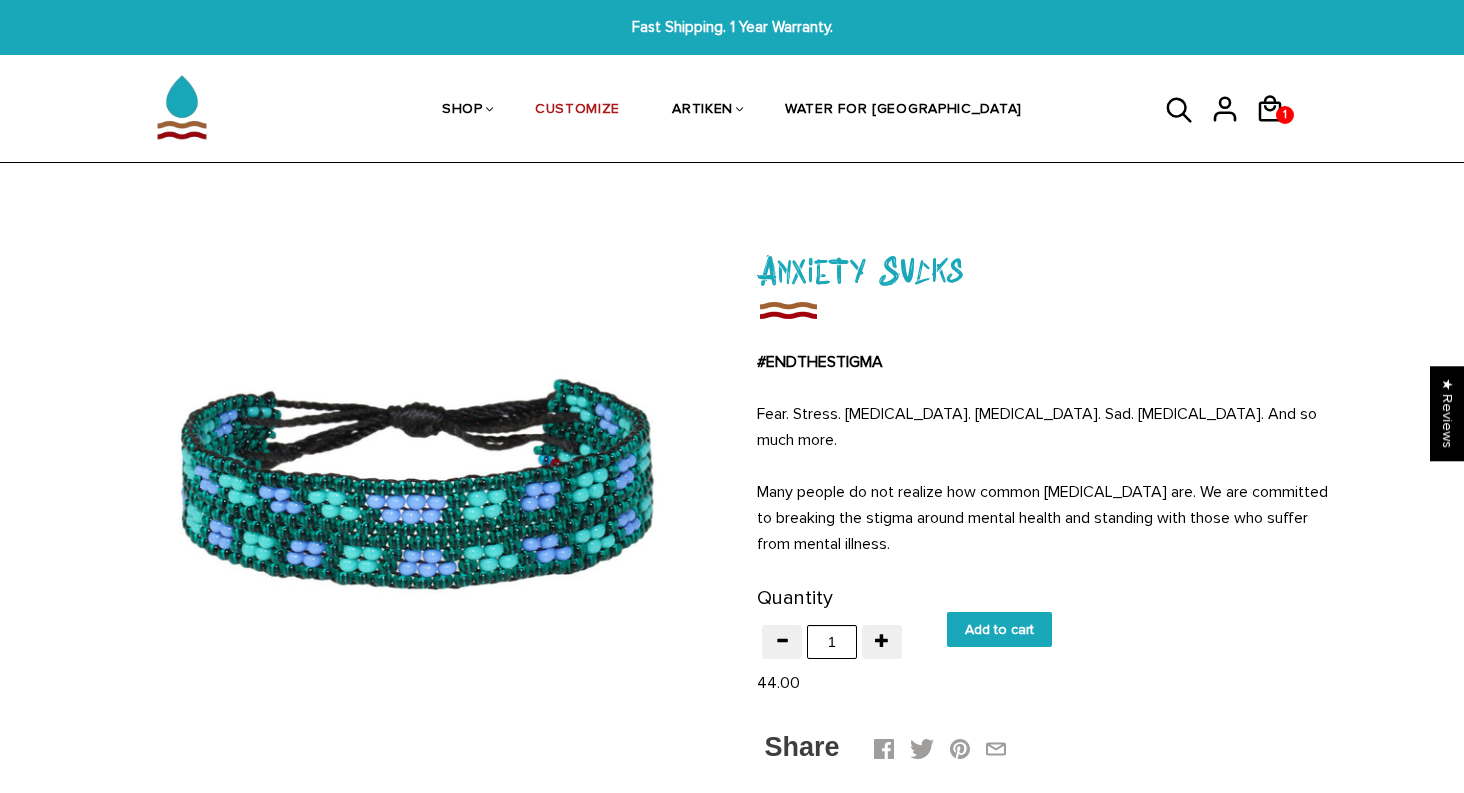 scroll, scrollTop: 0, scrollLeft: 0, axis: both 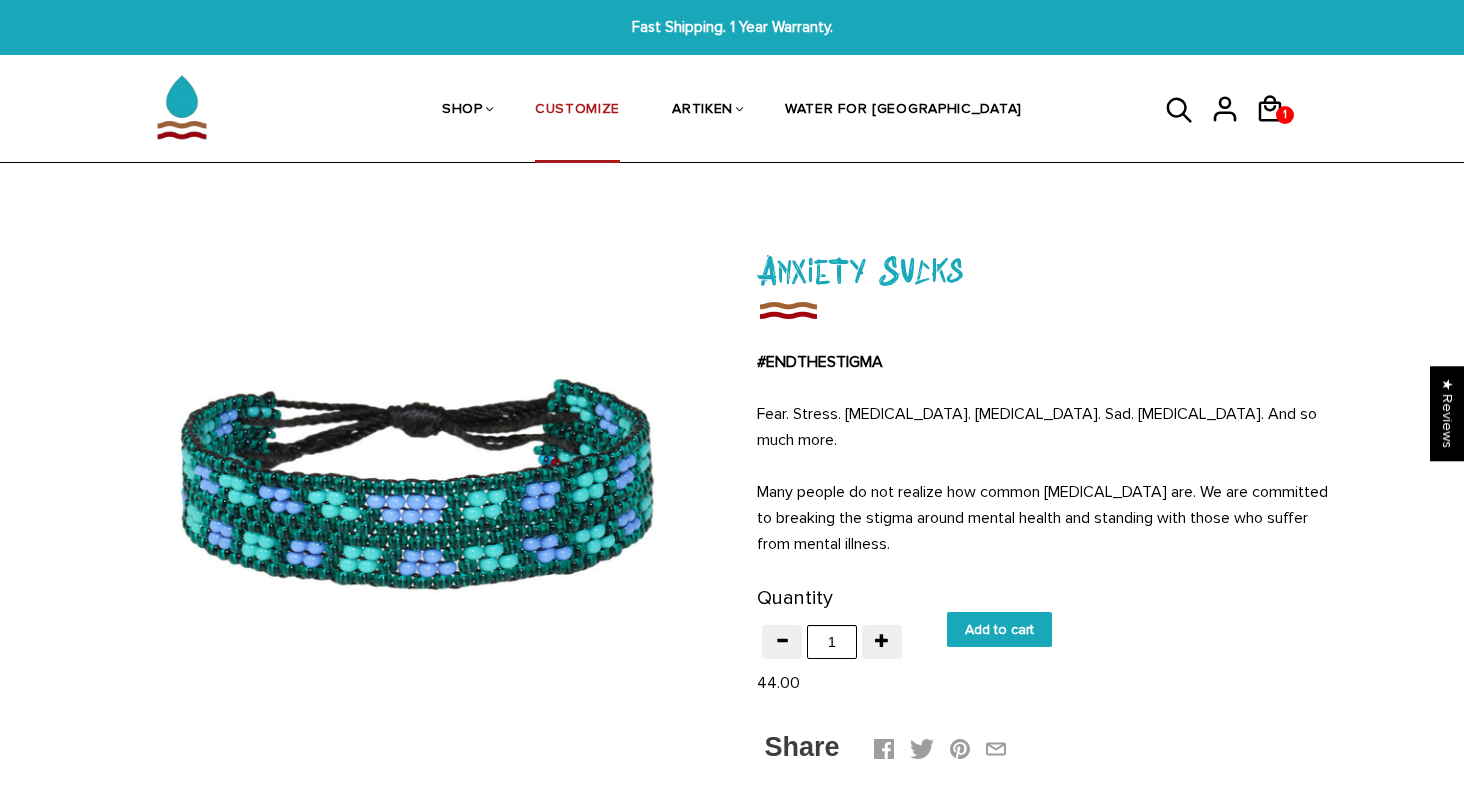 click on "CUSTOMIZE" at bounding box center (577, 111) 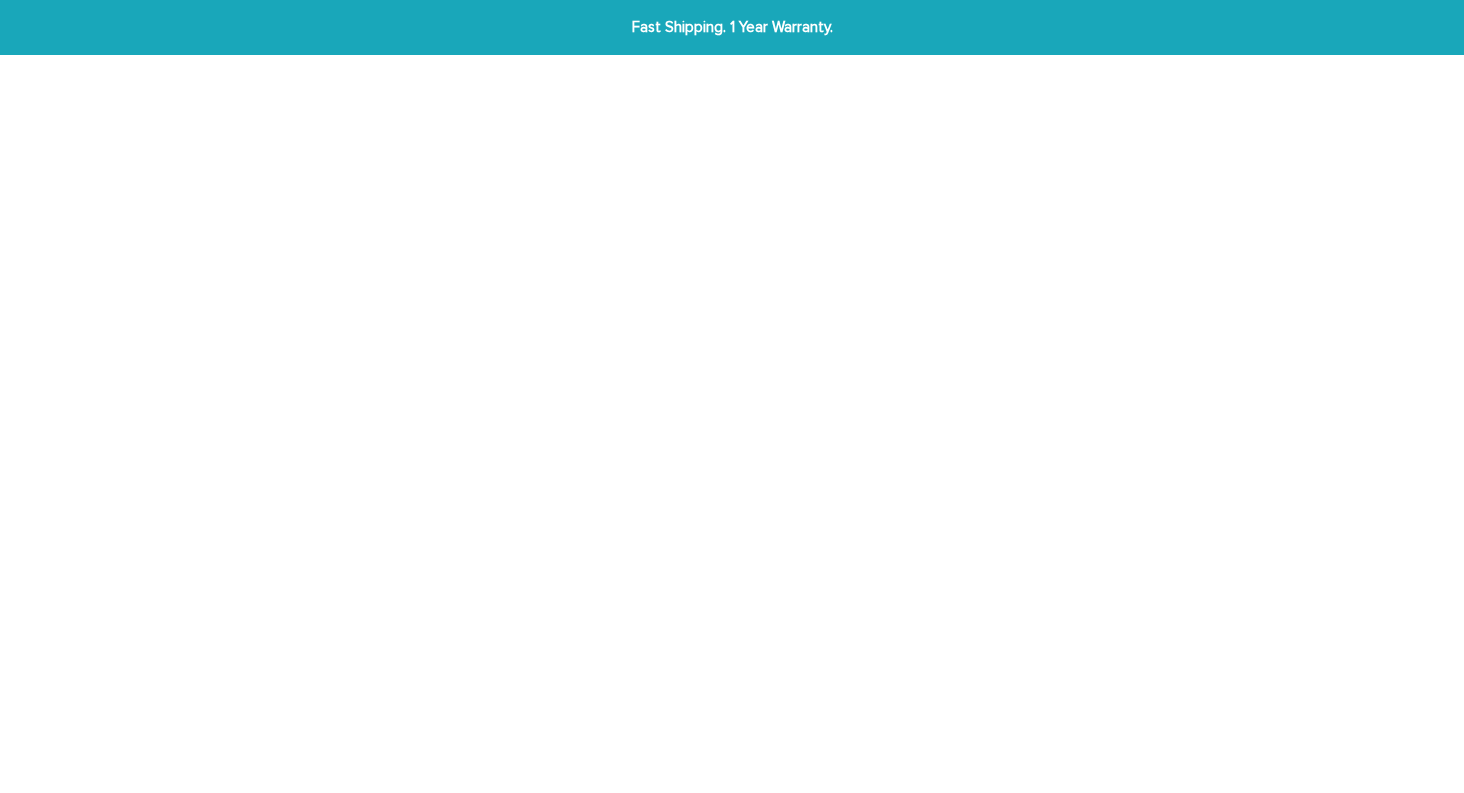 scroll, scrollTop: 0, scrollLeft: 0, axis: both 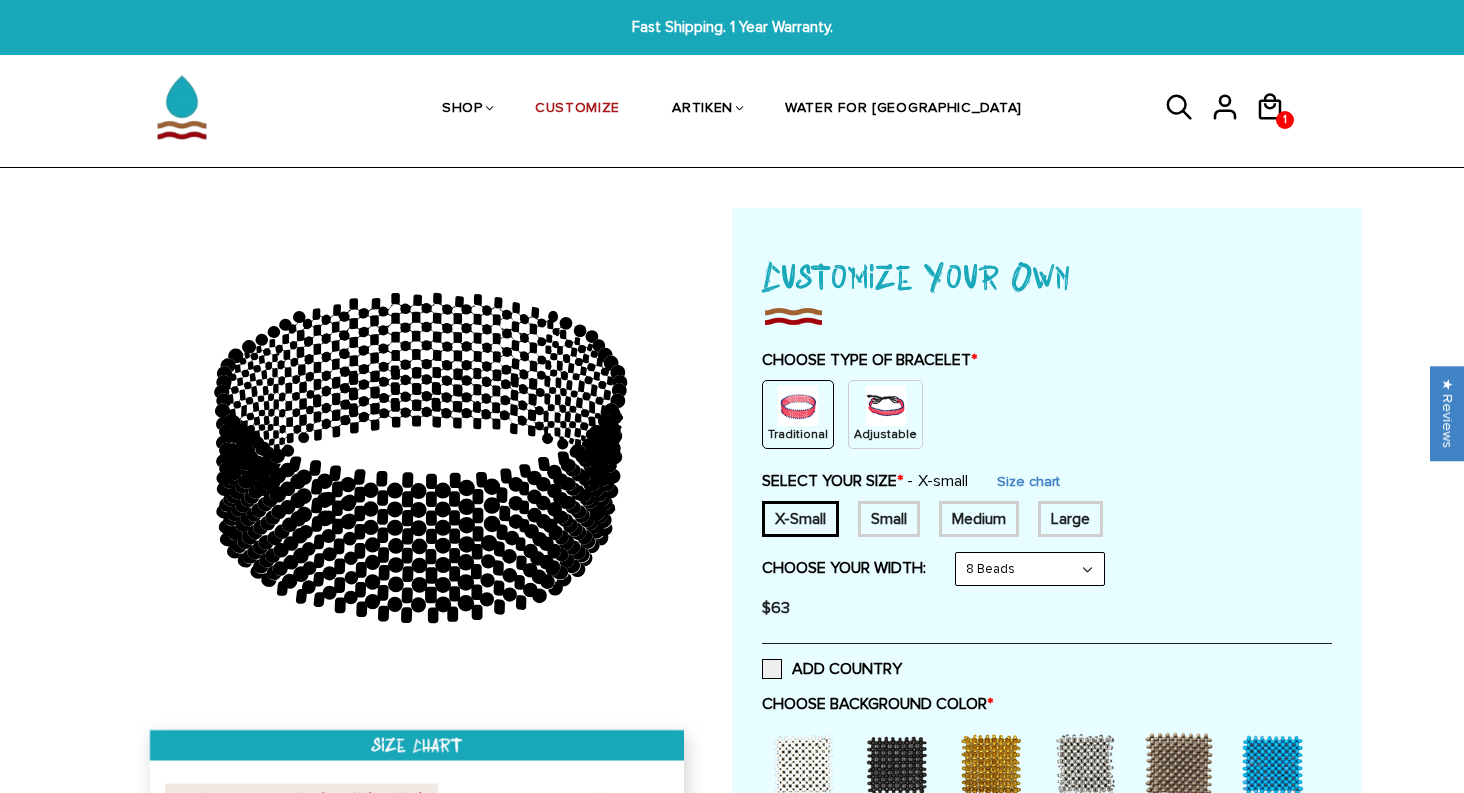 click at bounding box center [886, 406] 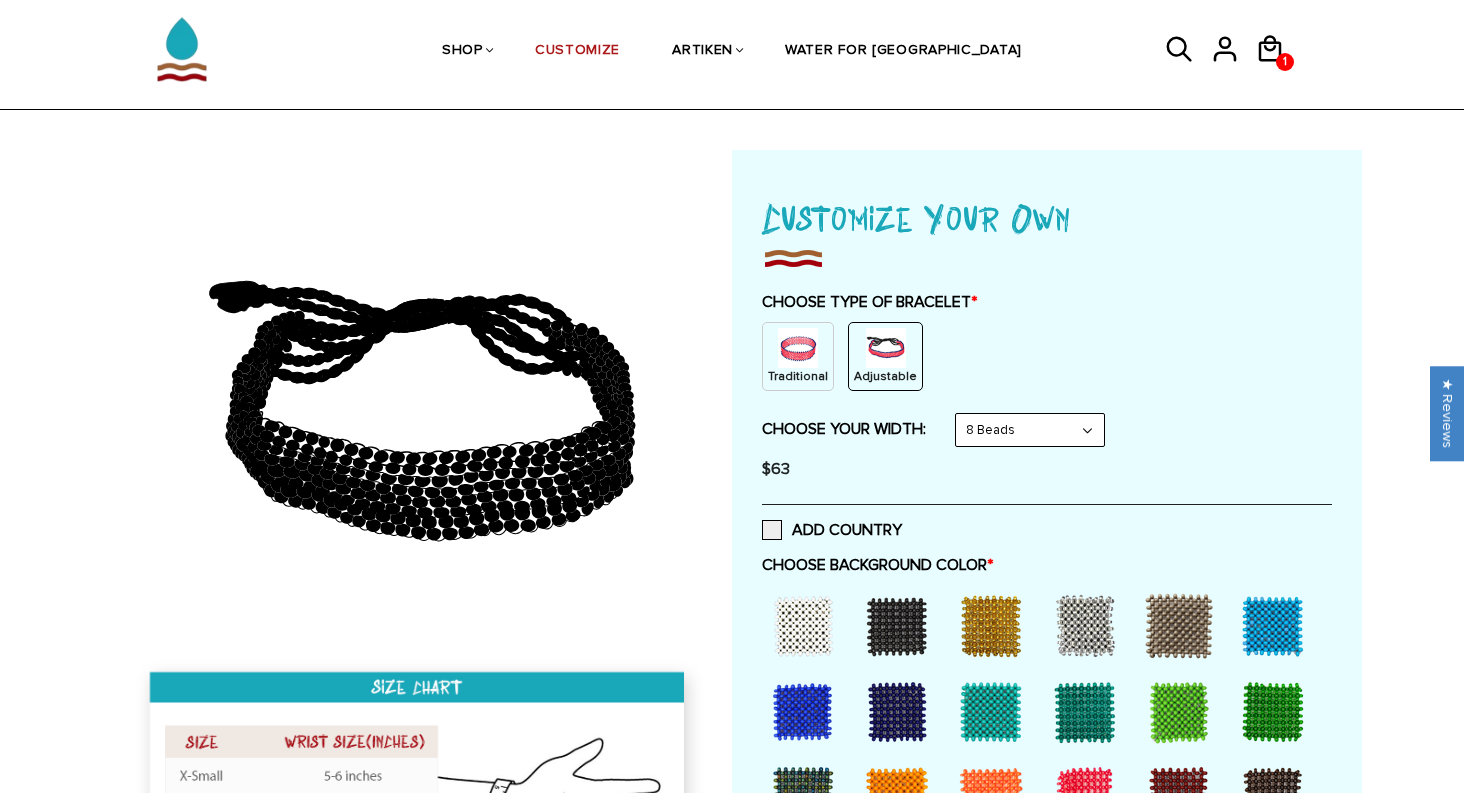 scroll, scrollTop: 64, scrollLeft: 0, axis: vertical 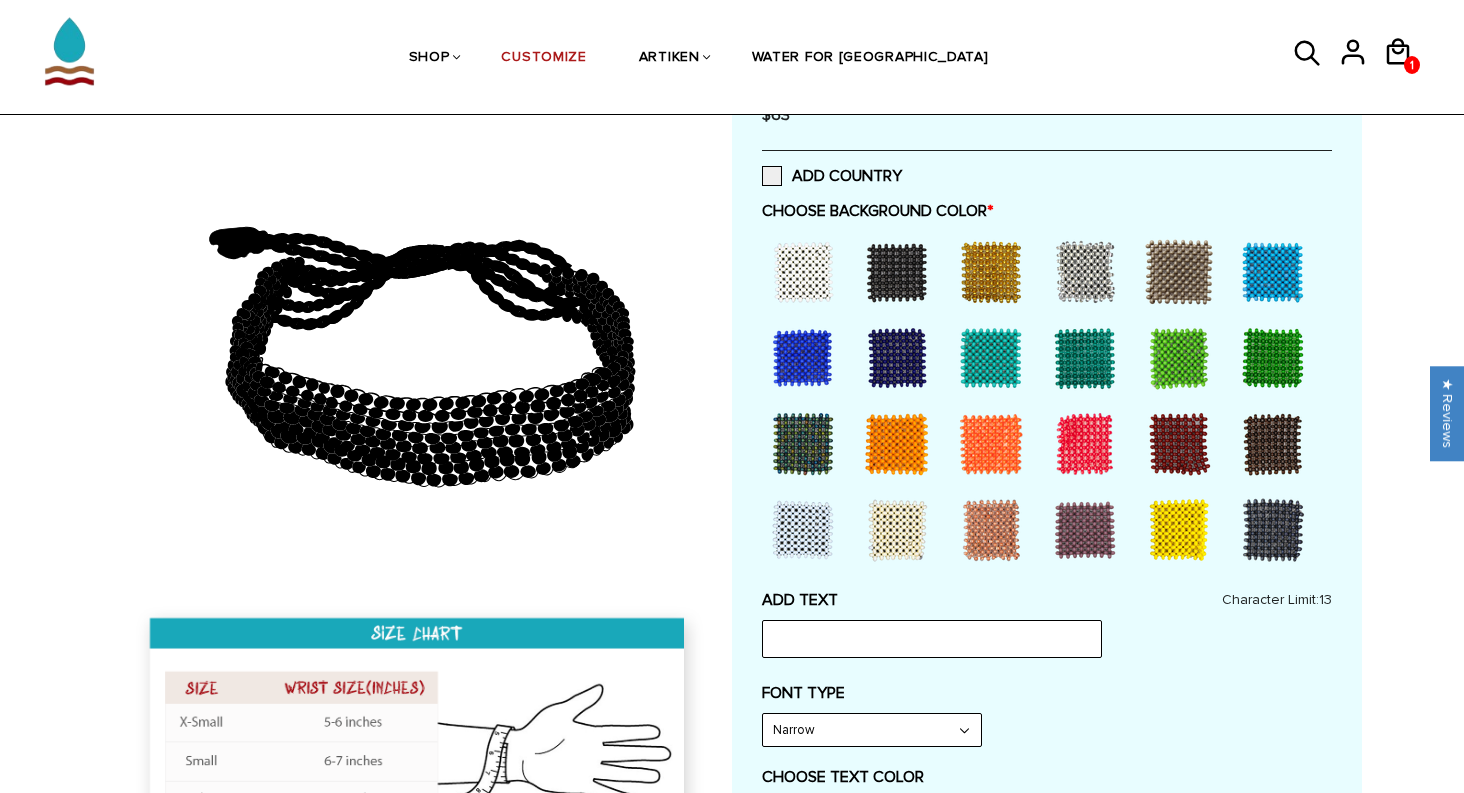 click at bounding box center [803, 358] 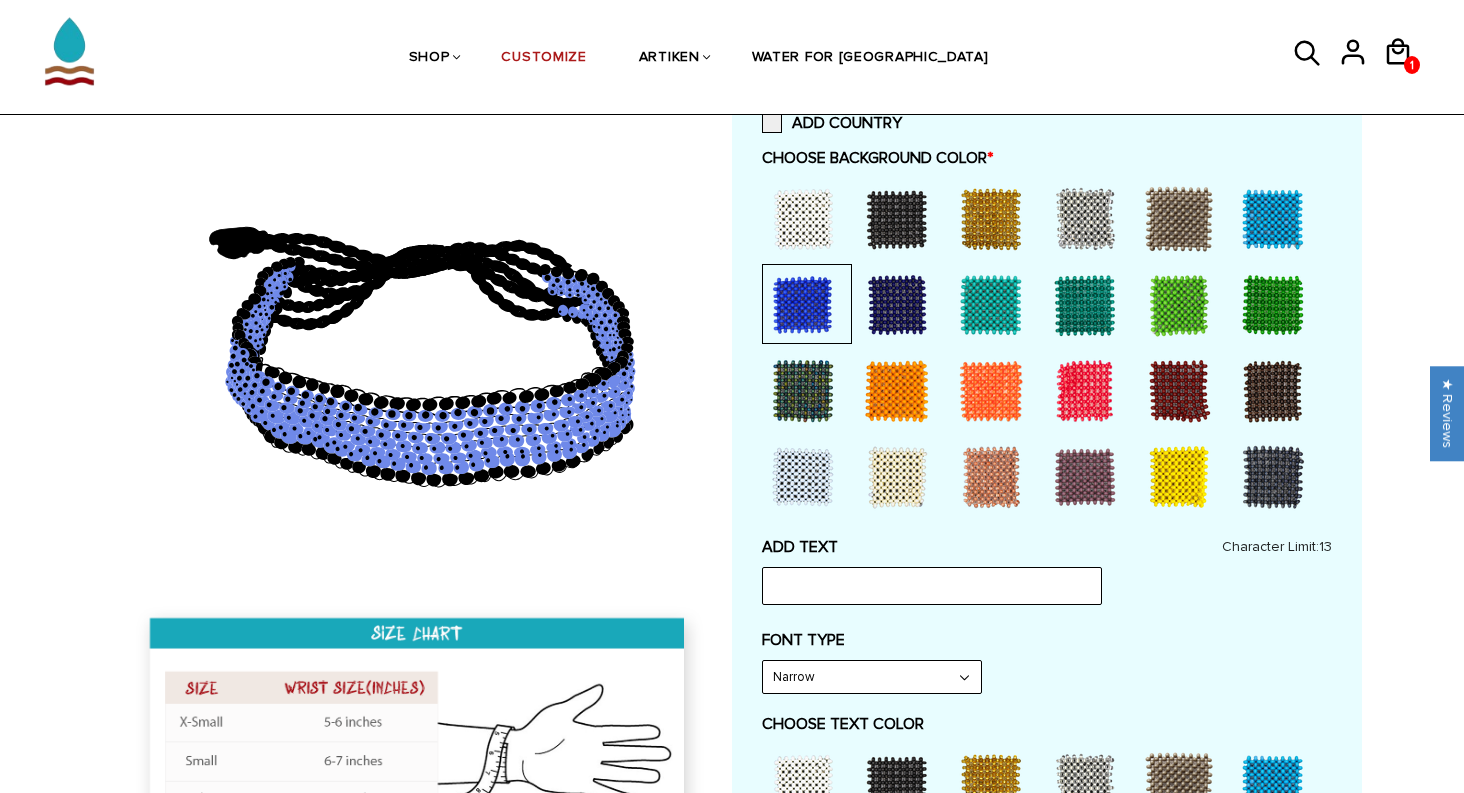 scroll, scrollTop: 483, scrollLeft: 0, axis: vertical 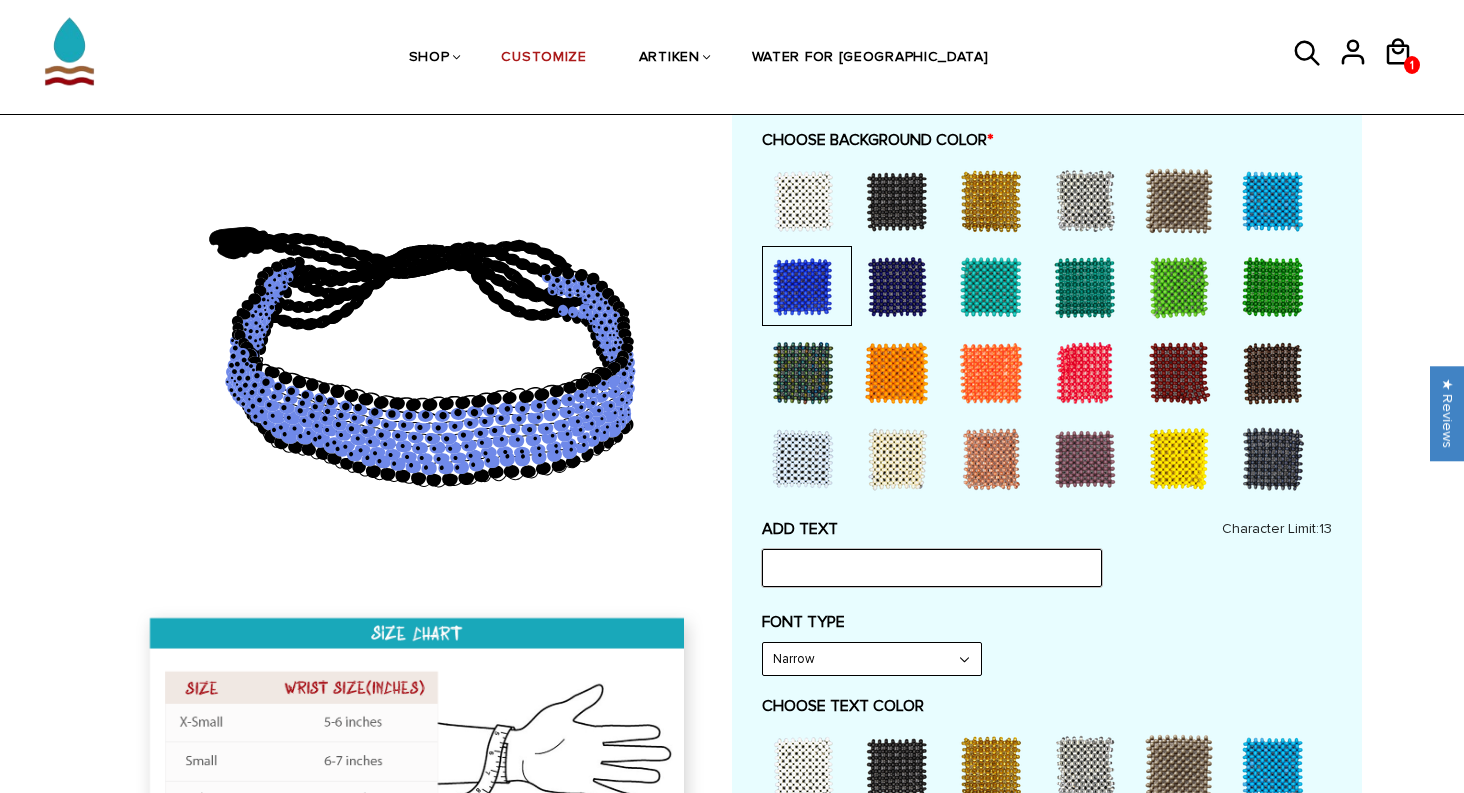 click at bounding box center [932, 568] 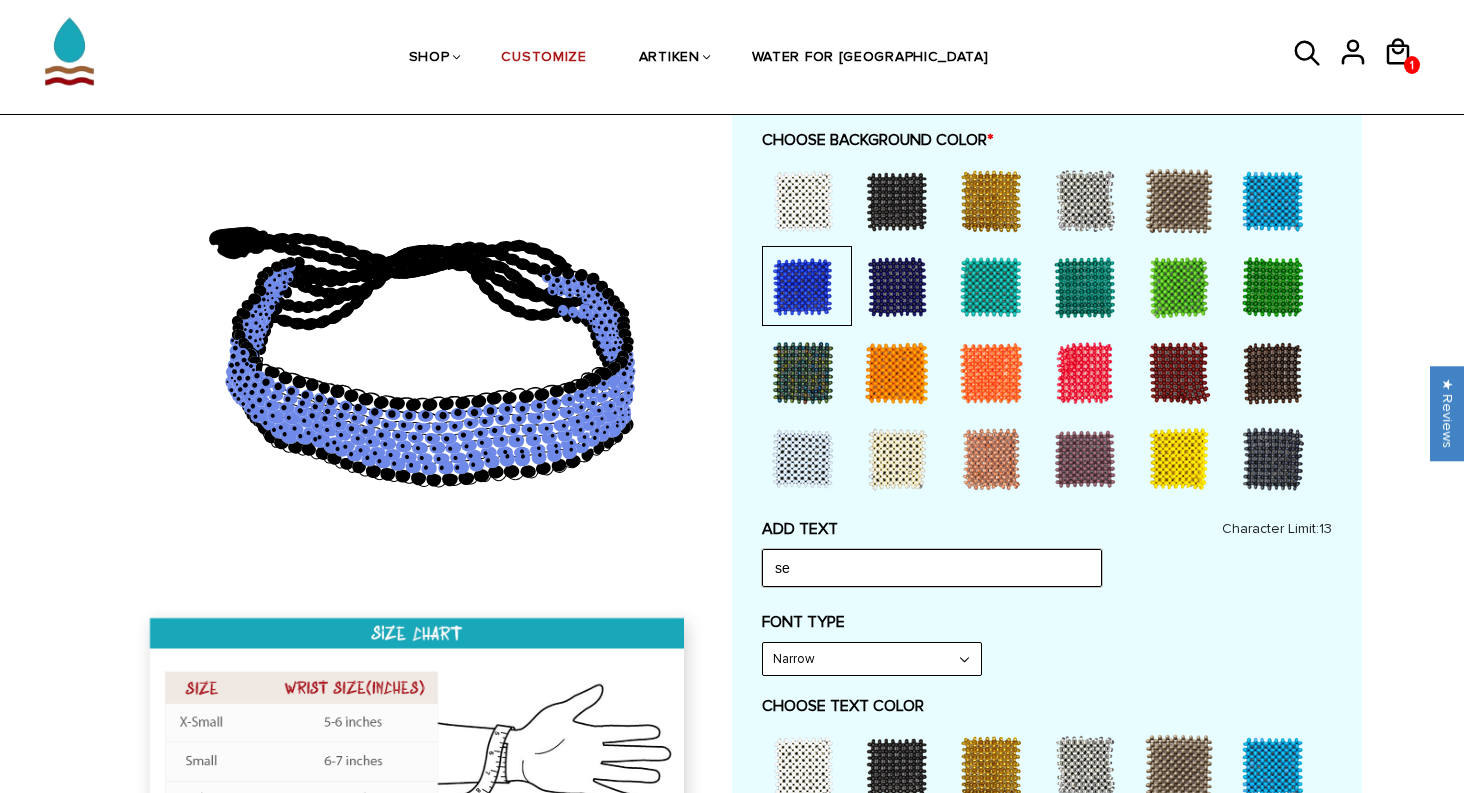 type on "s" 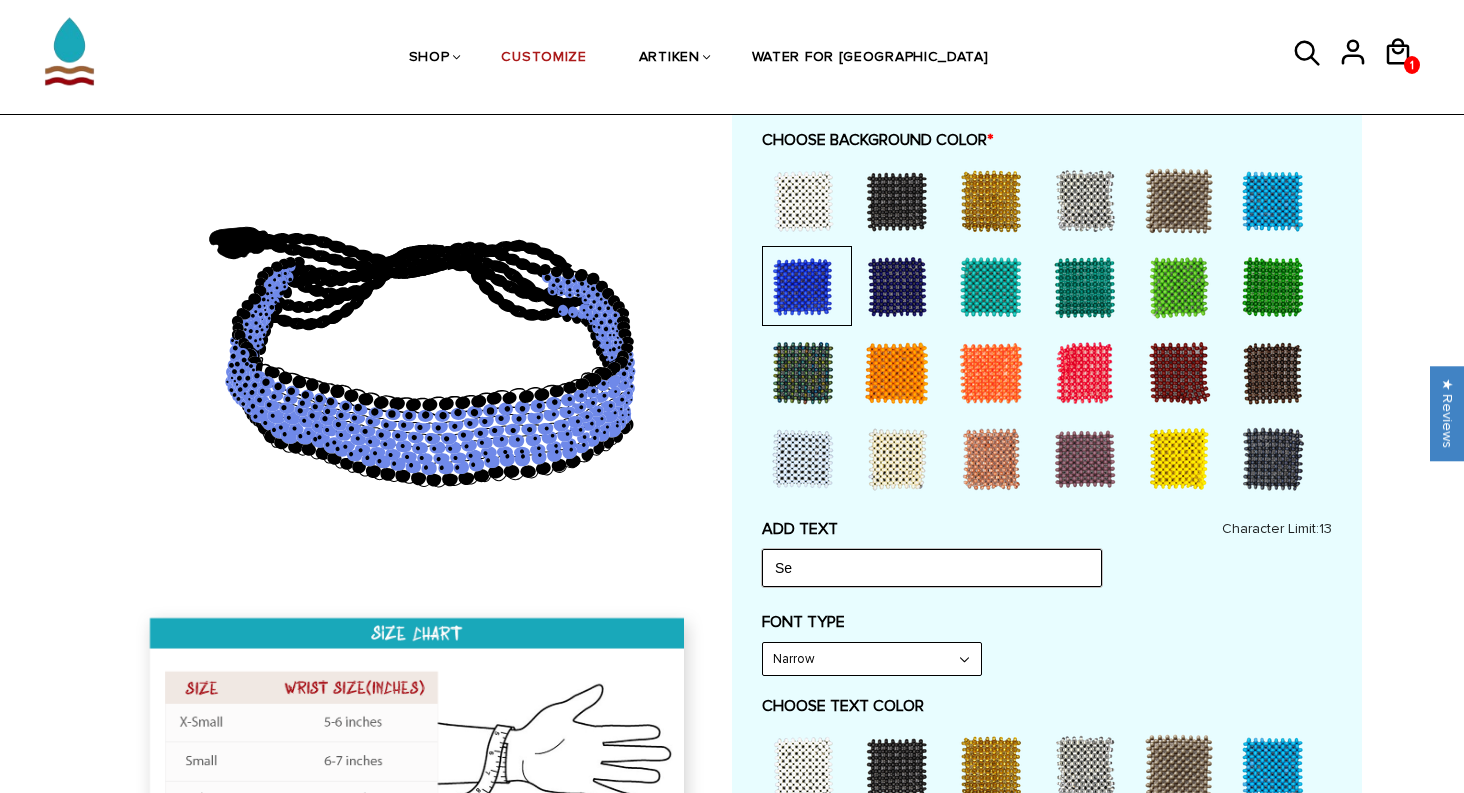 type on "S" 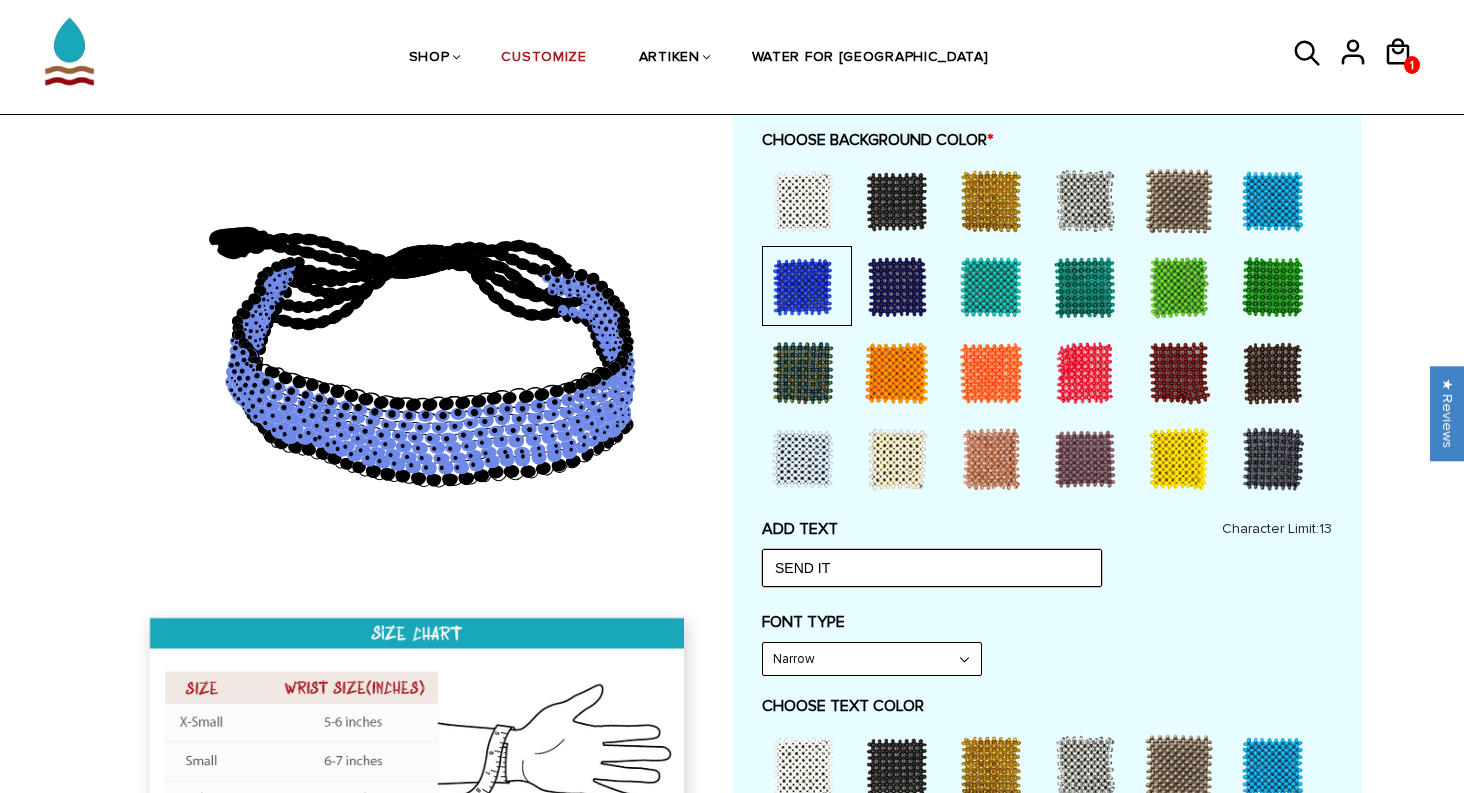 type on "SEND IT" 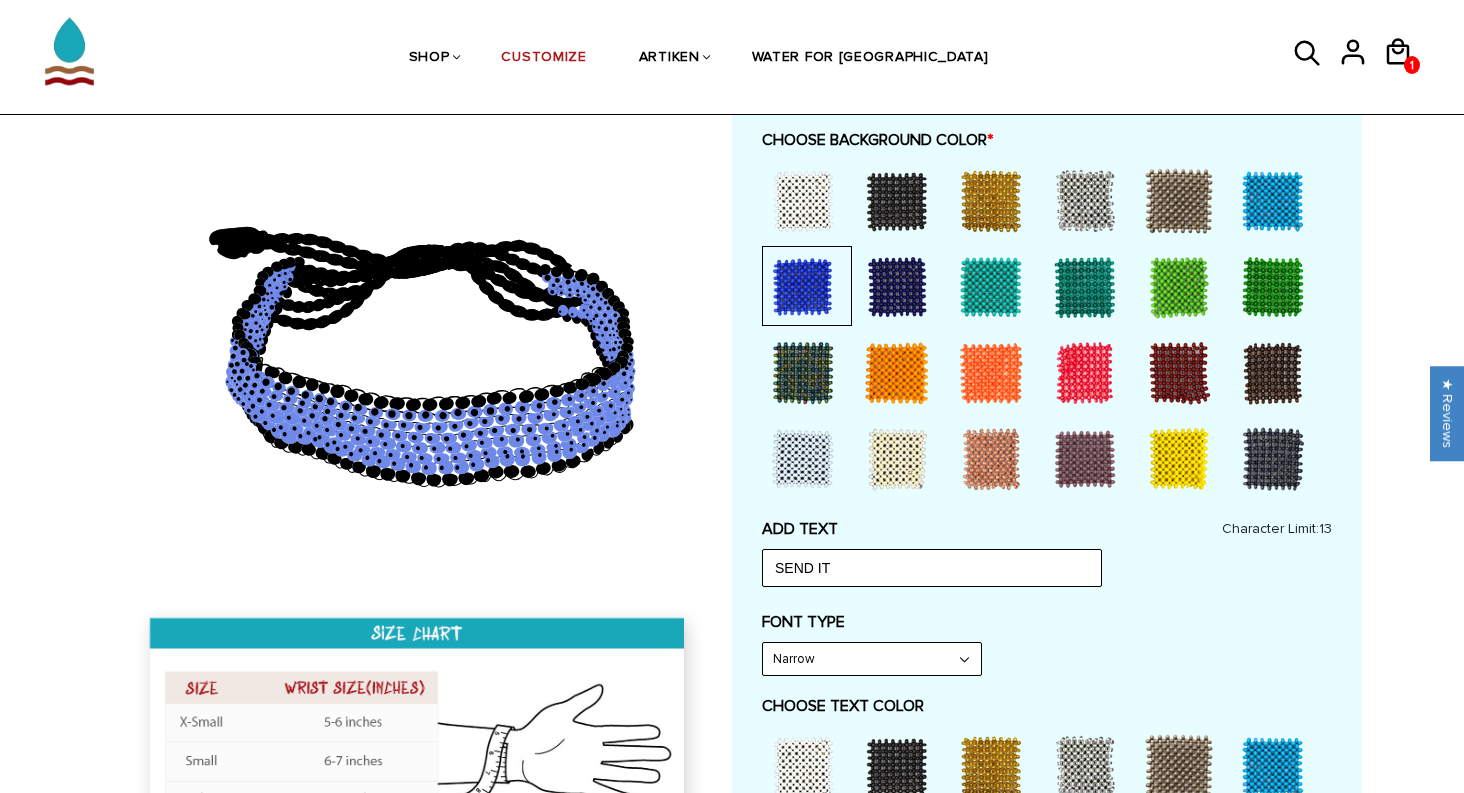 select on "Bold" 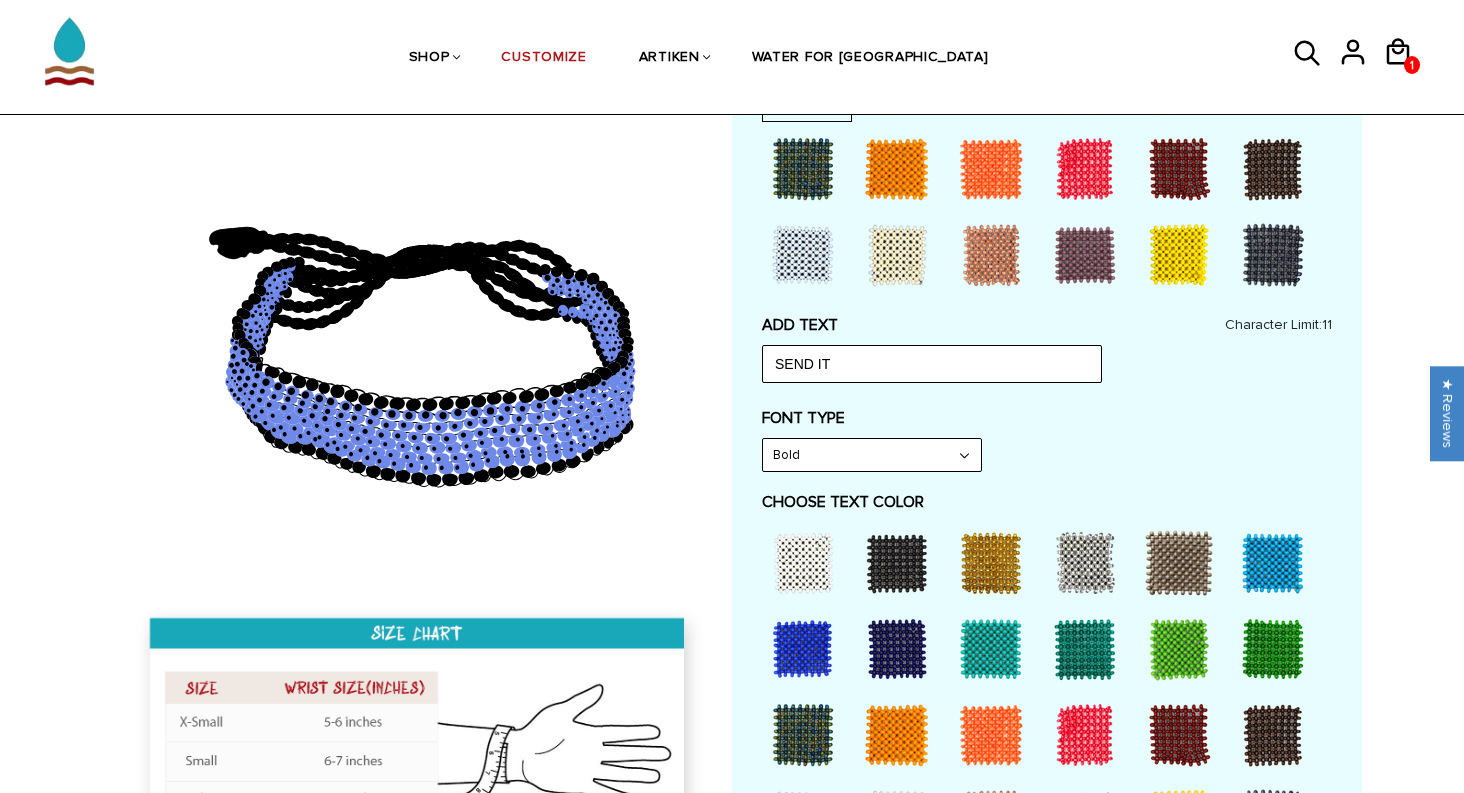 scroll, scrollTop: 688, scrollLeft: 0, axis: vertical 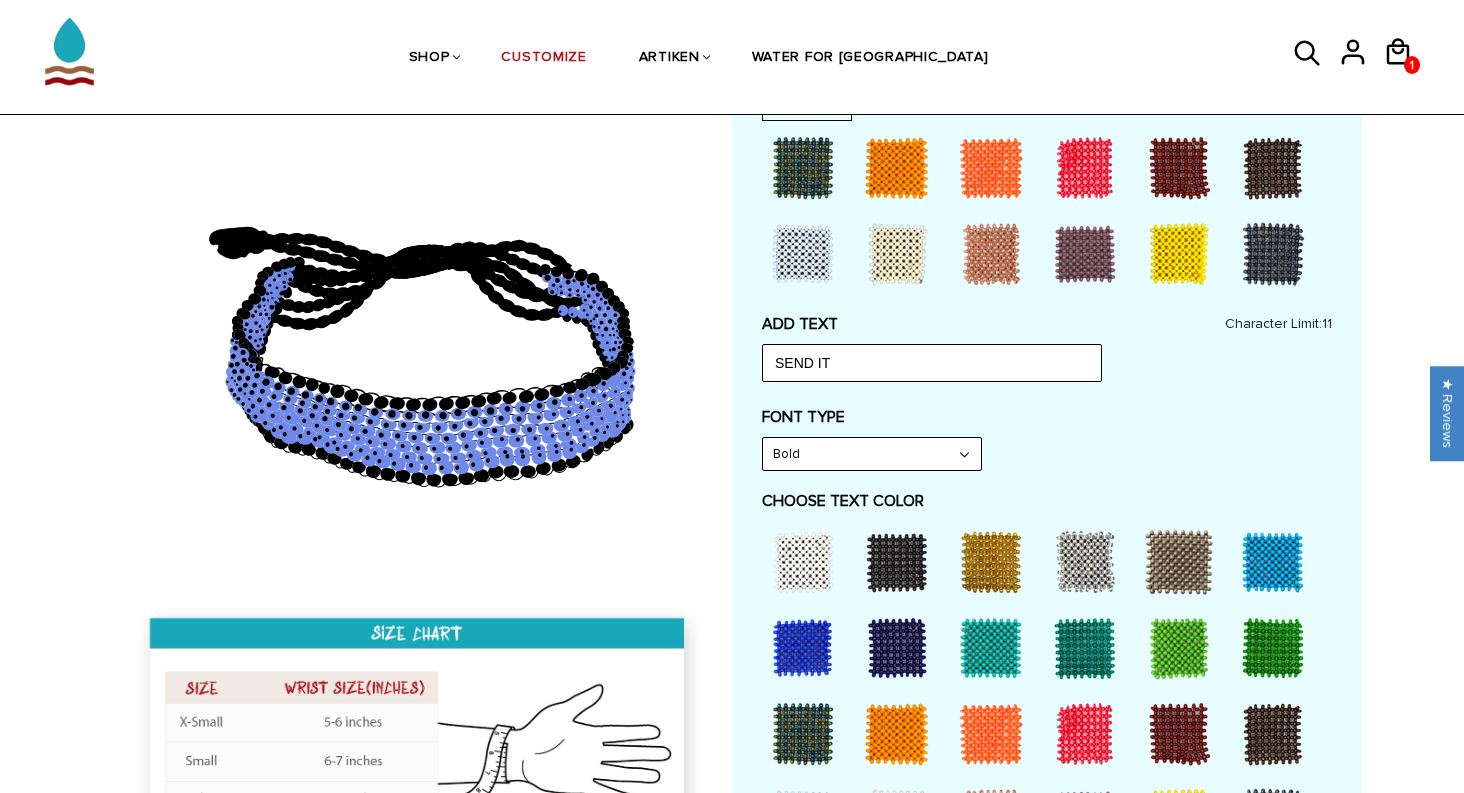 click at bounding box center (897, 562) 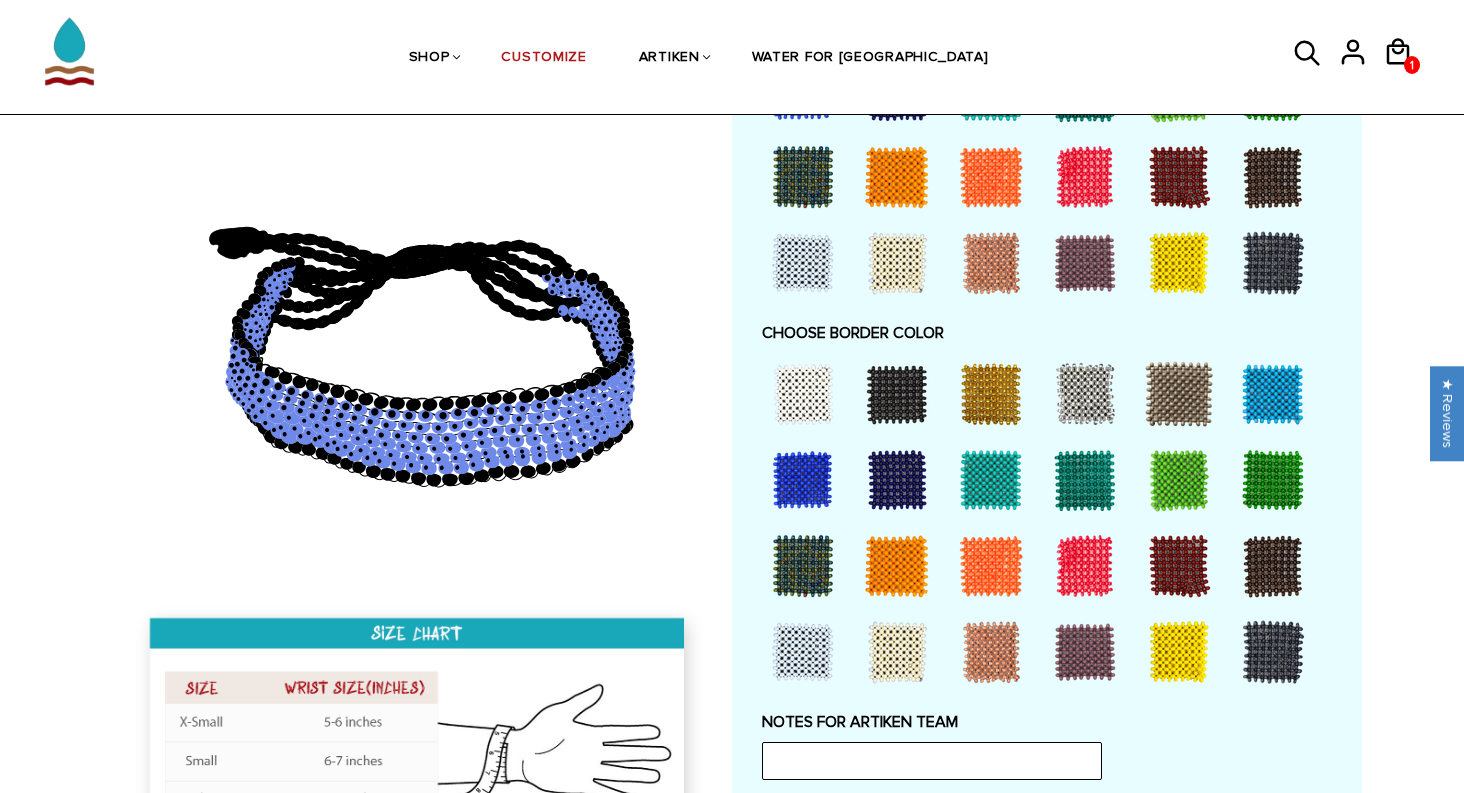 scroll, scrollTop: 1363, scrollLeft: 0, axis: vertical 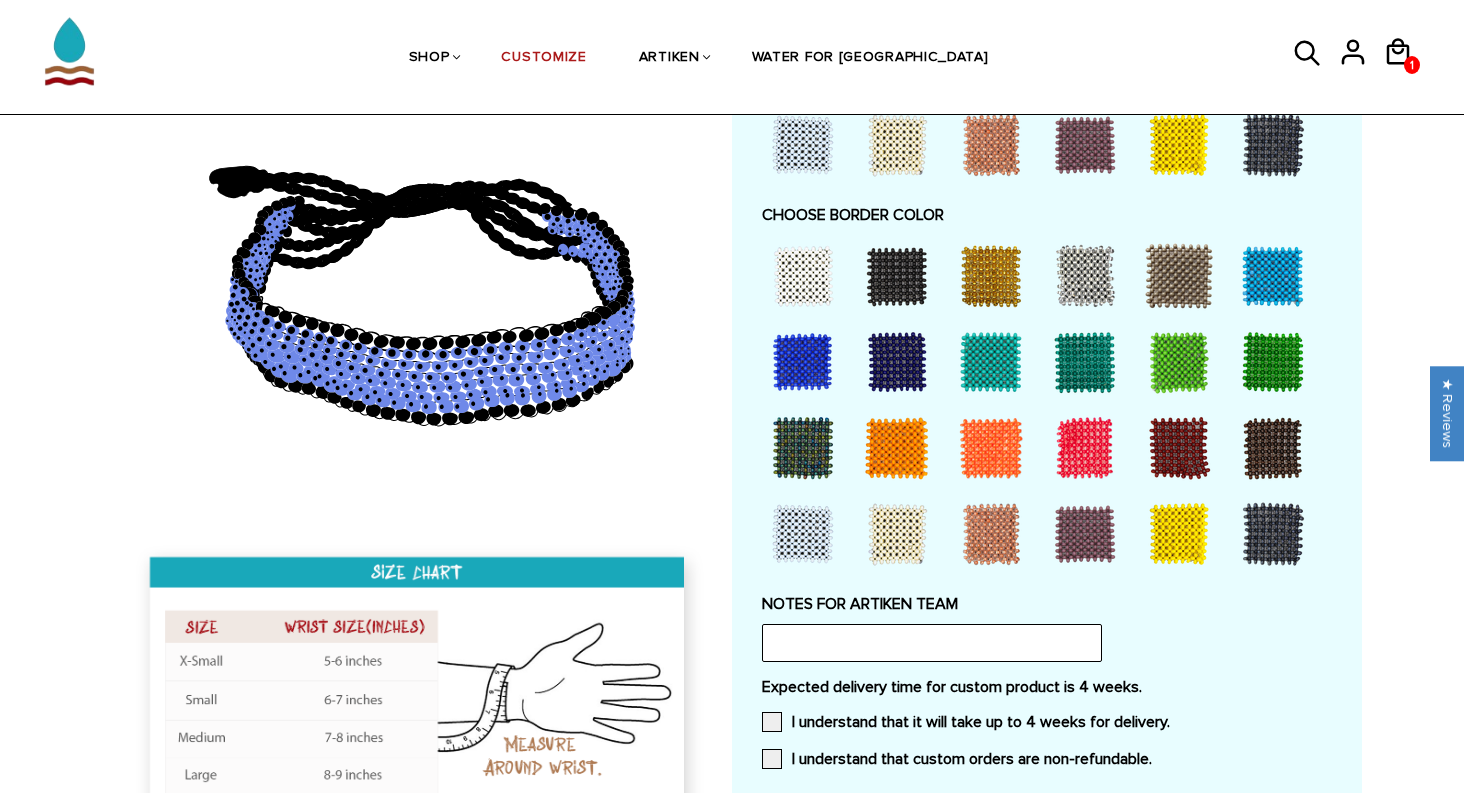 click at bounding box center (897, 534) 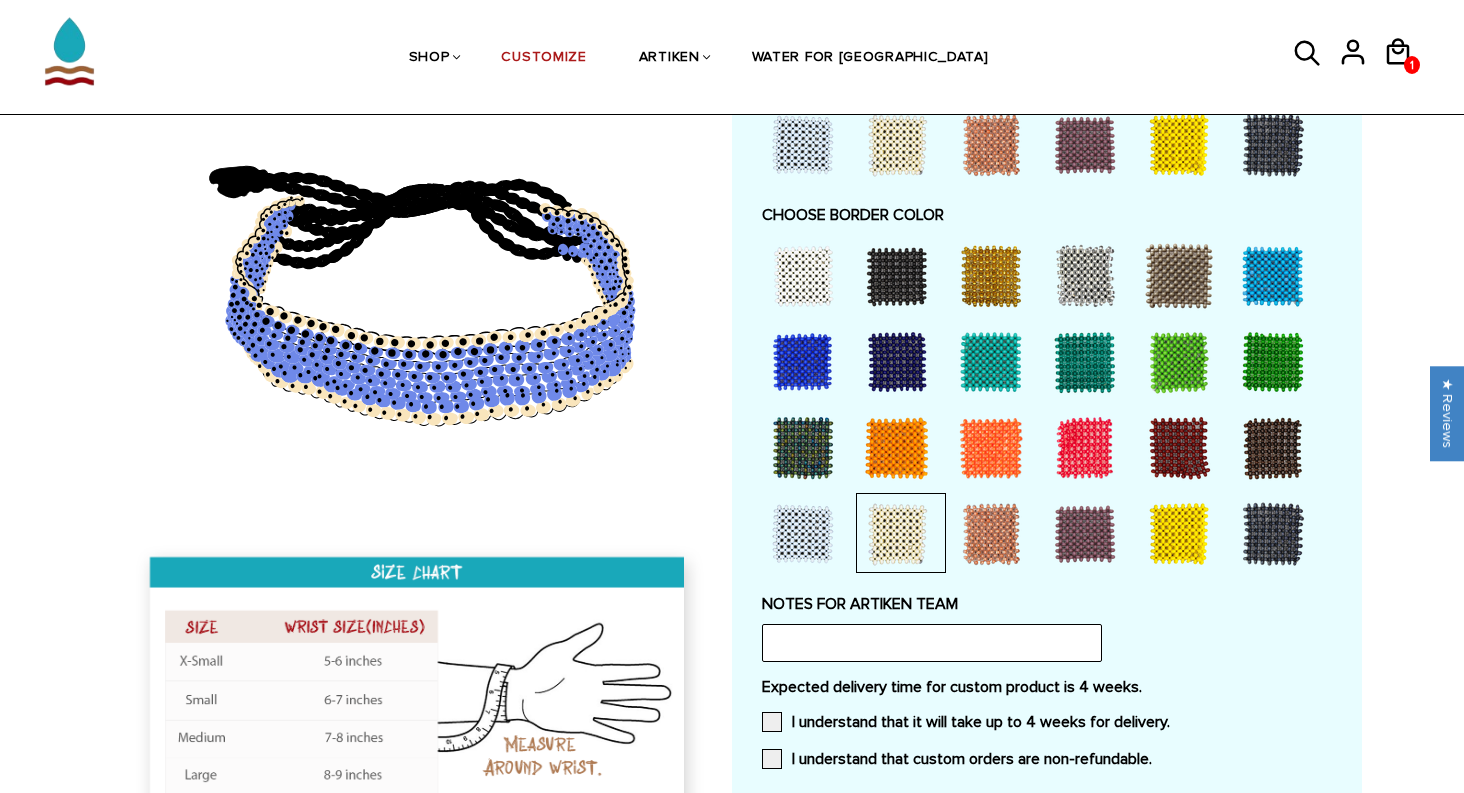 click at bounding box center (1179, 534) 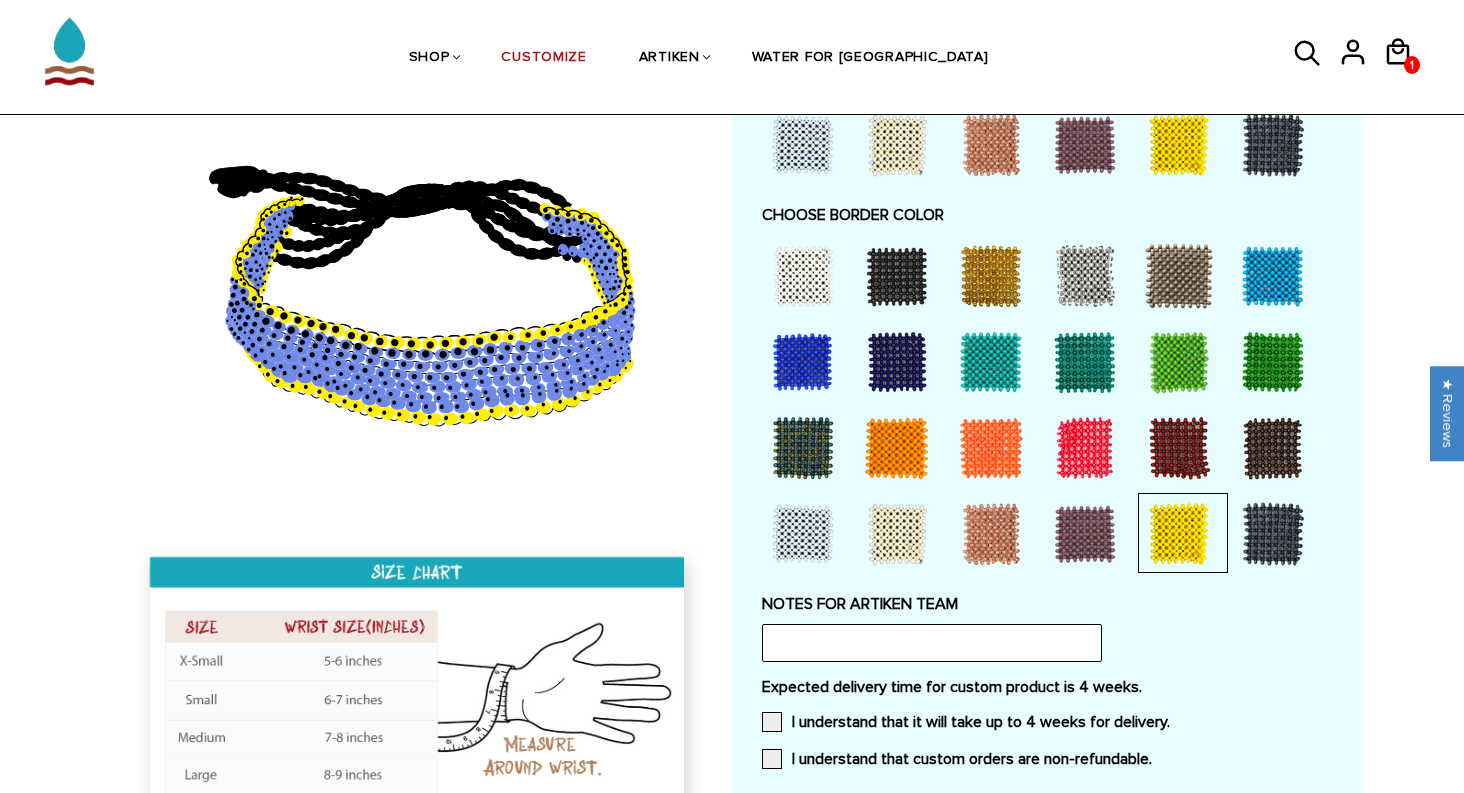 click at bounding box center [1273, 534] 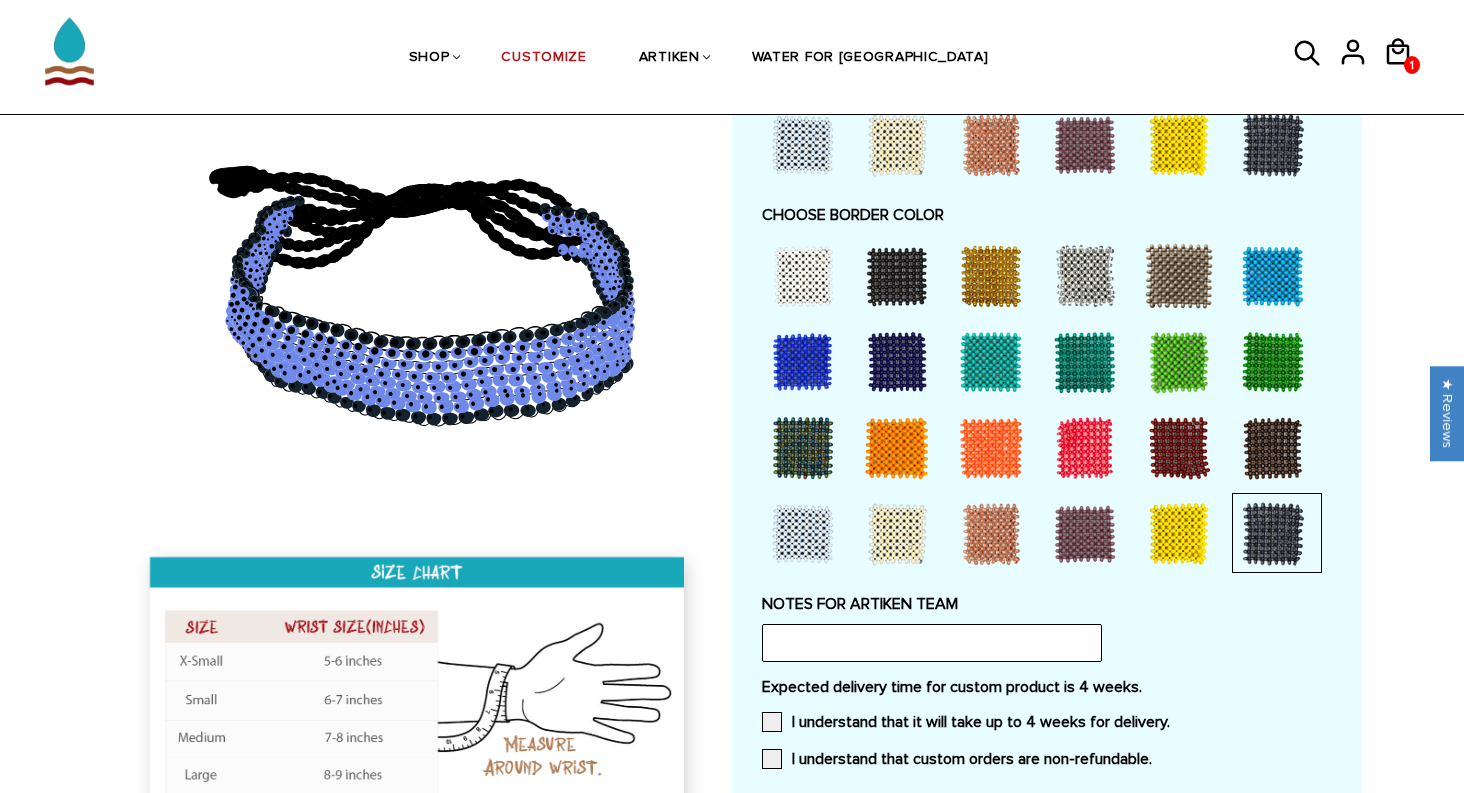 click at bounding box center (1273, 362) 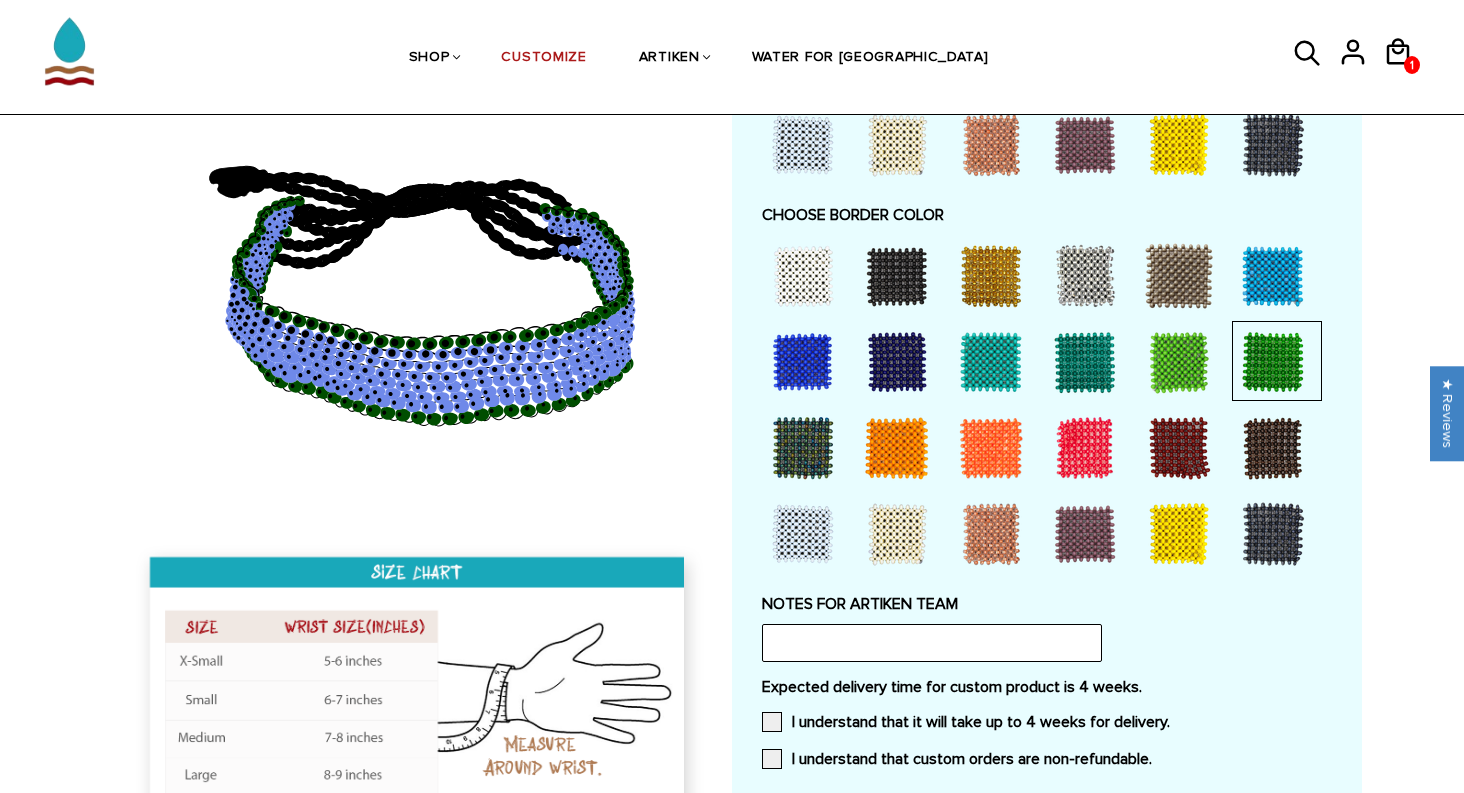 click at bounding box center (1273, 276) 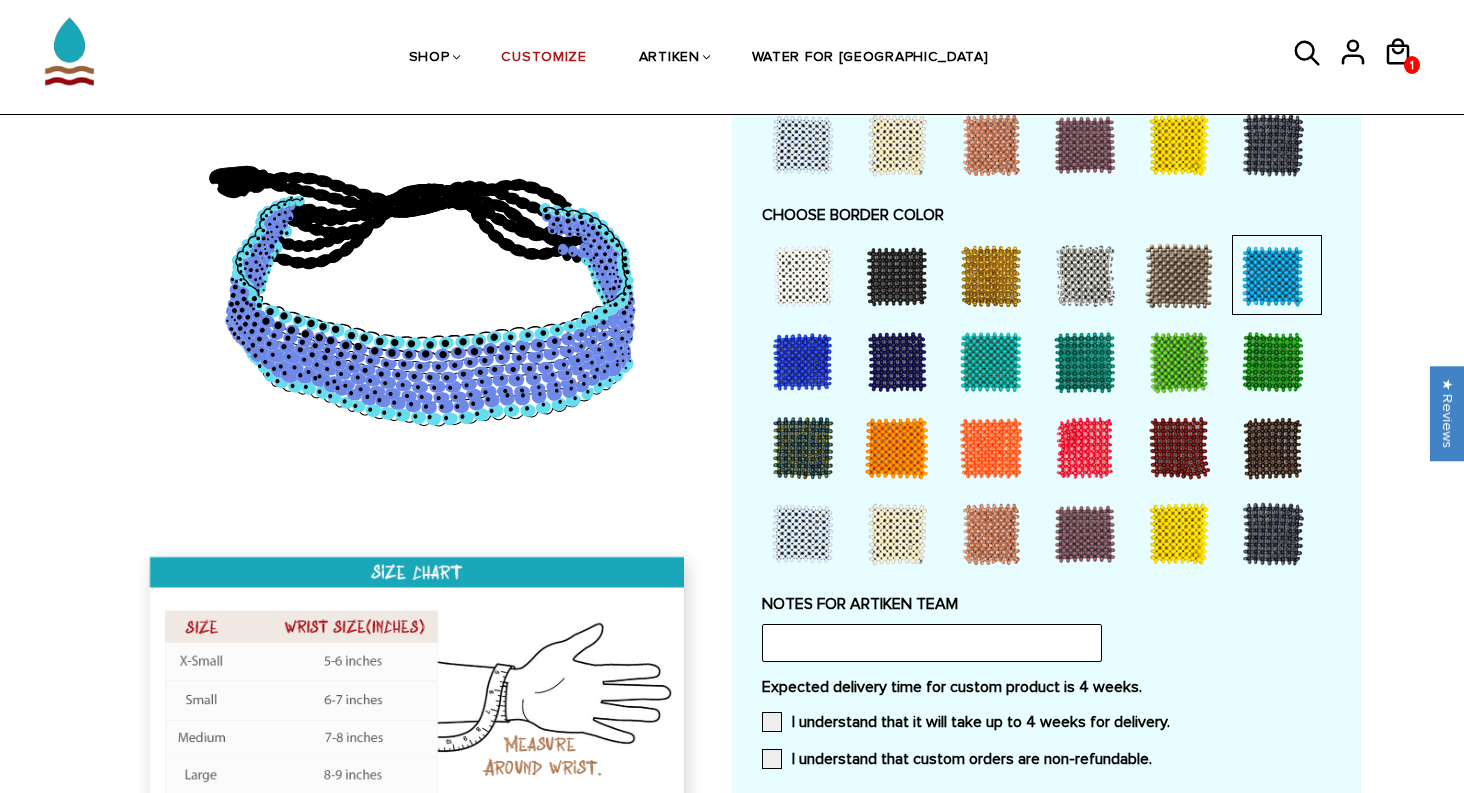 click at bounding box center [1085, 276] 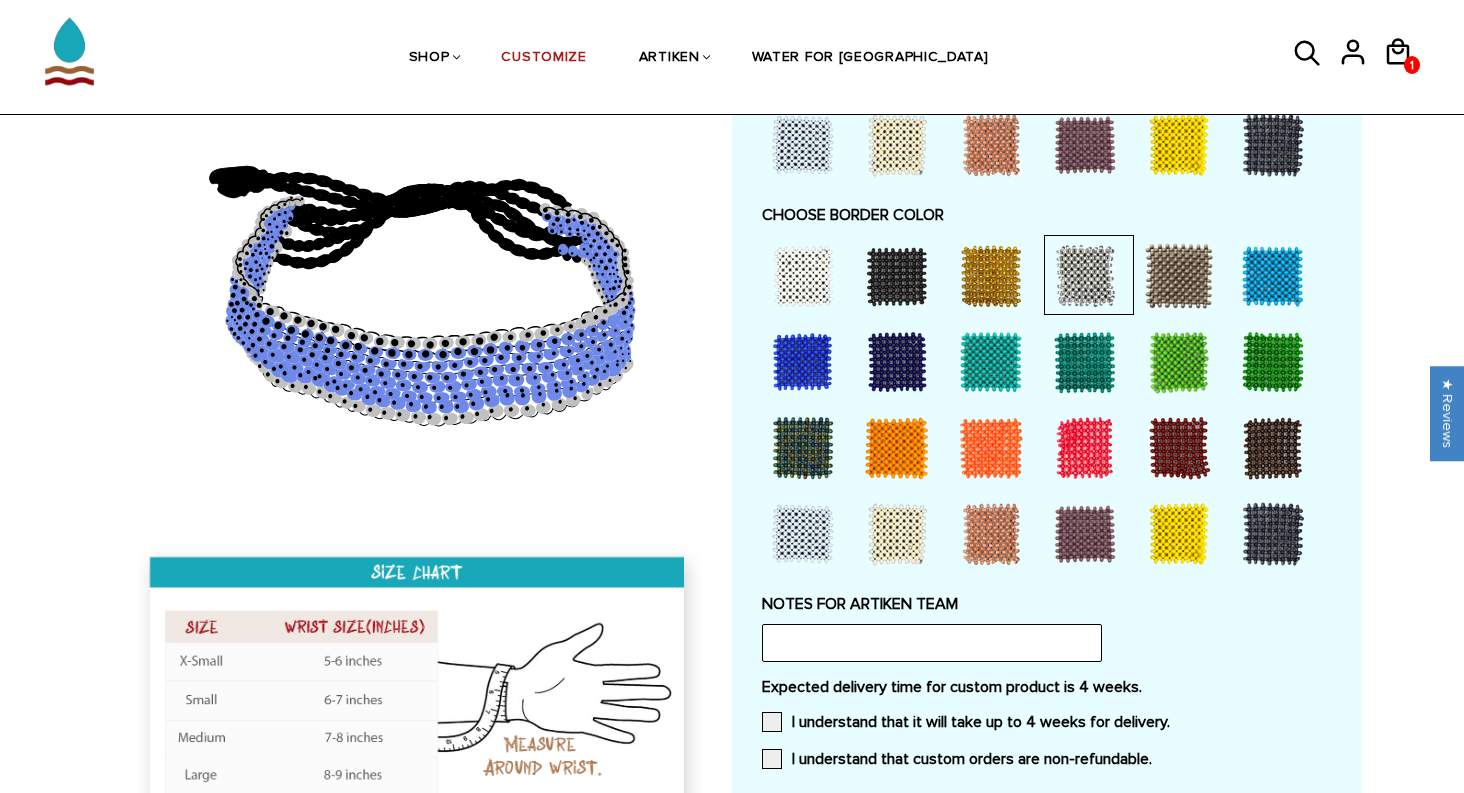 click at bounding box center (803, 276) 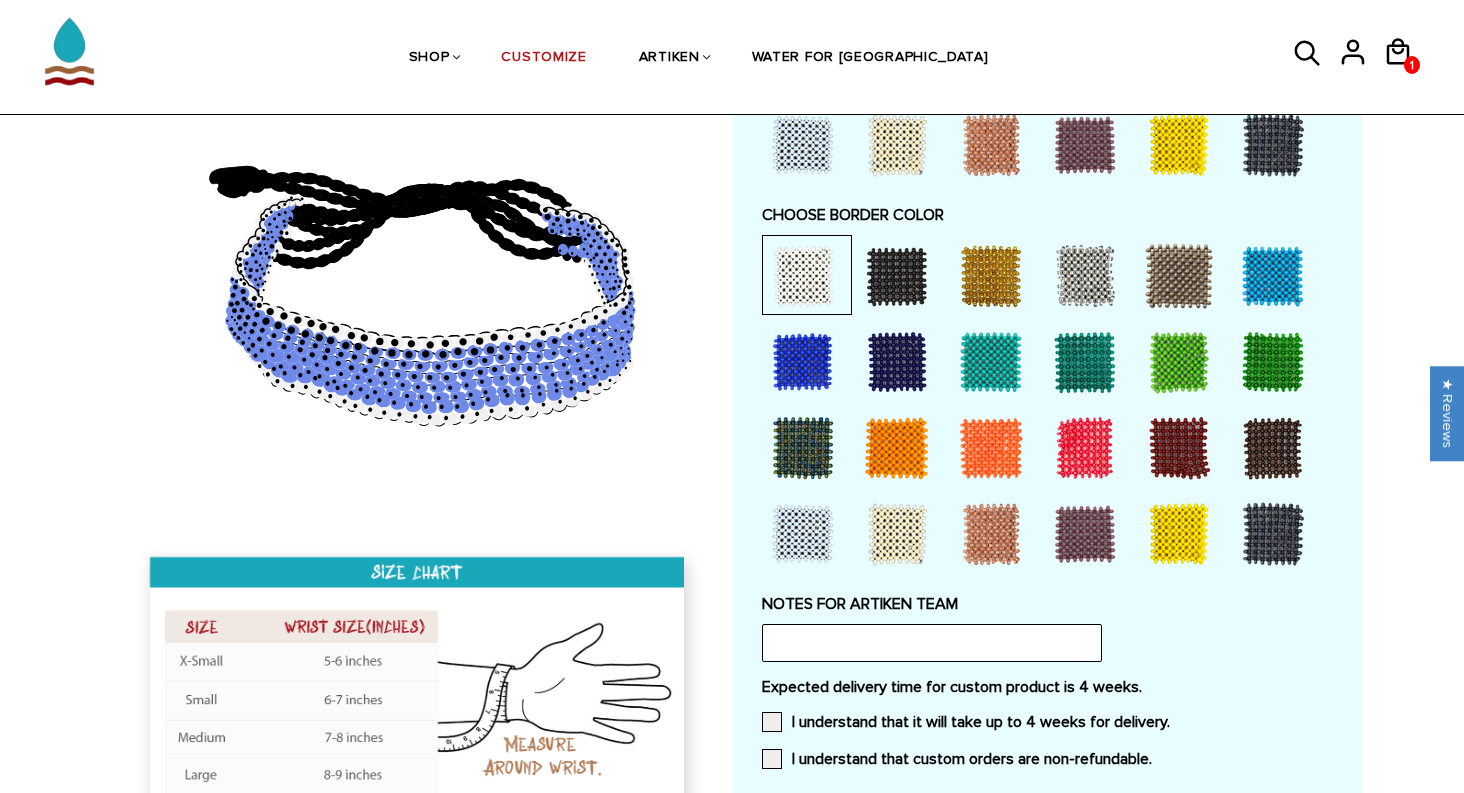 click at bounding box center (803, 534) 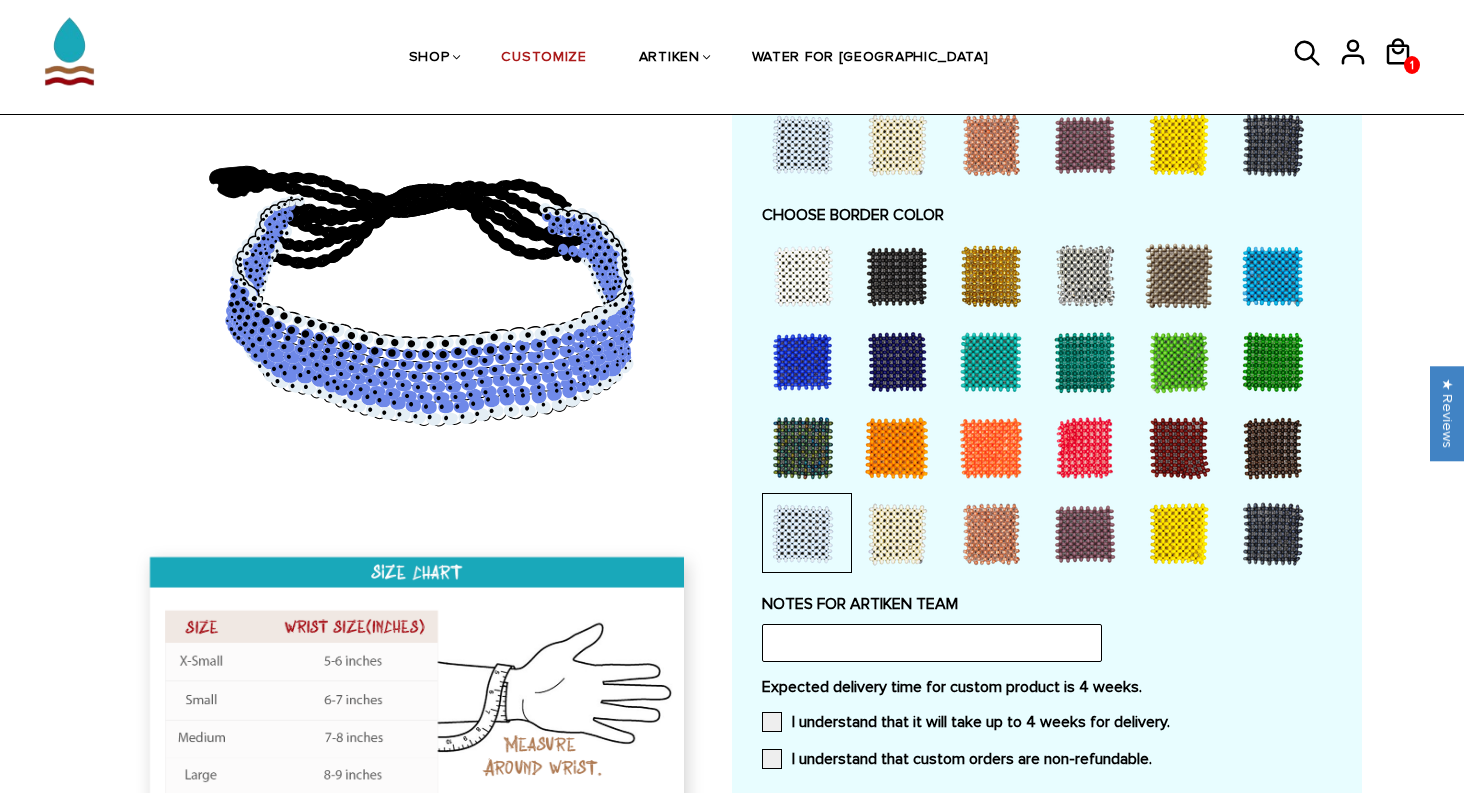 click at bounding box center [803, 534] 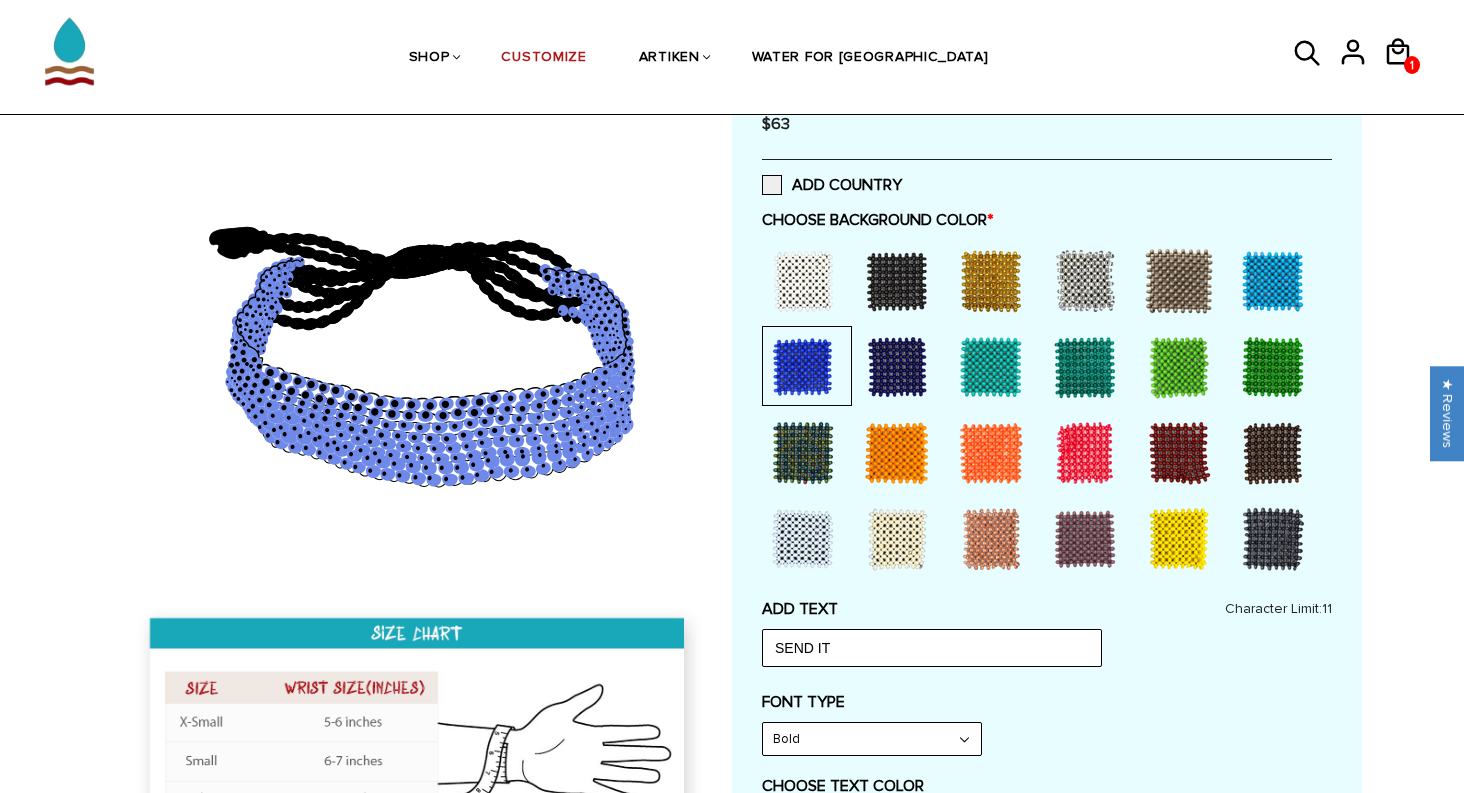 scroll, scrollTop: 305, scrollLeft: 0, axis: vertical 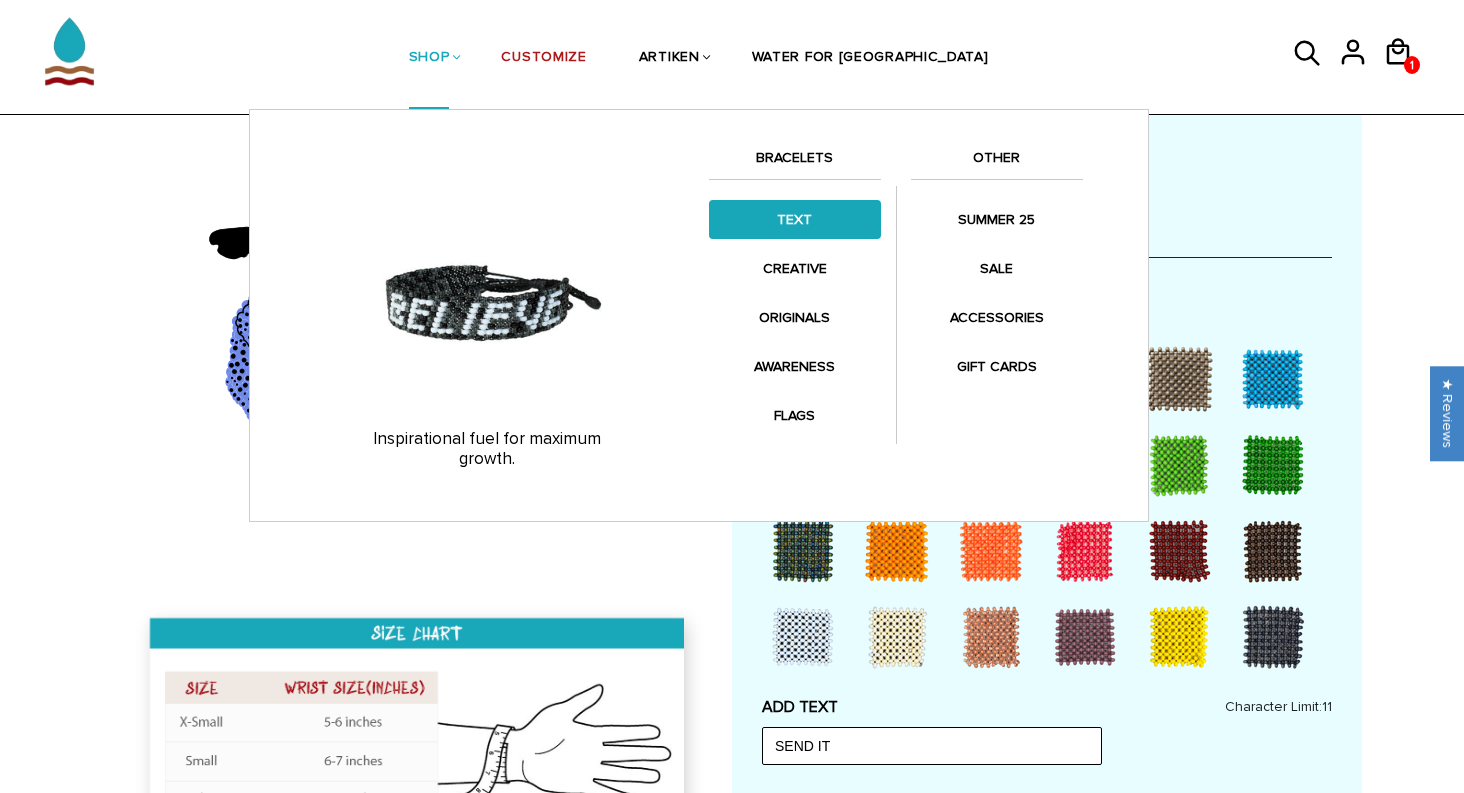 click on "TEXT" at bounding box center (795, 219) 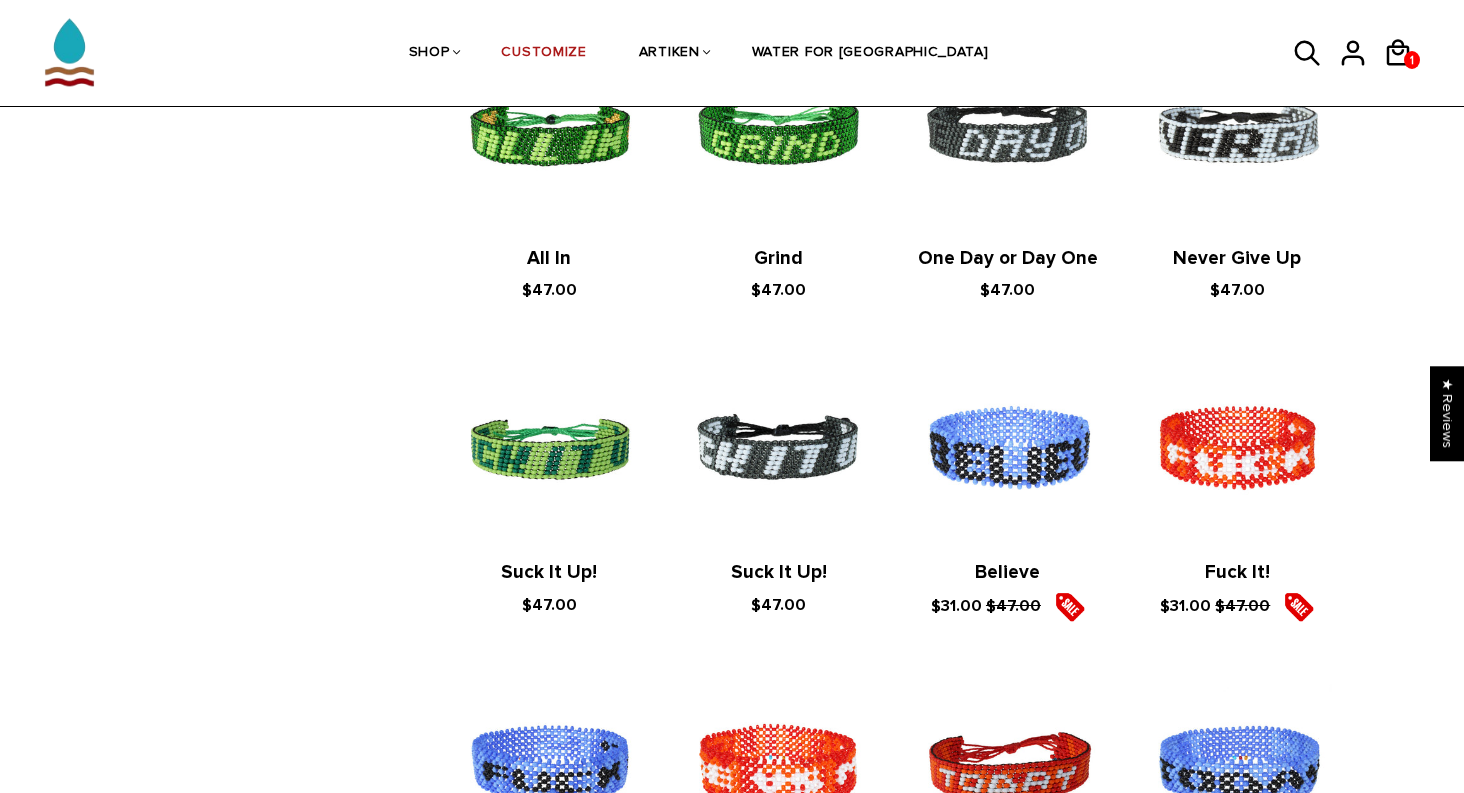 scroll, scrollTop: 2273, scrollLeft: 0, axis: vertical 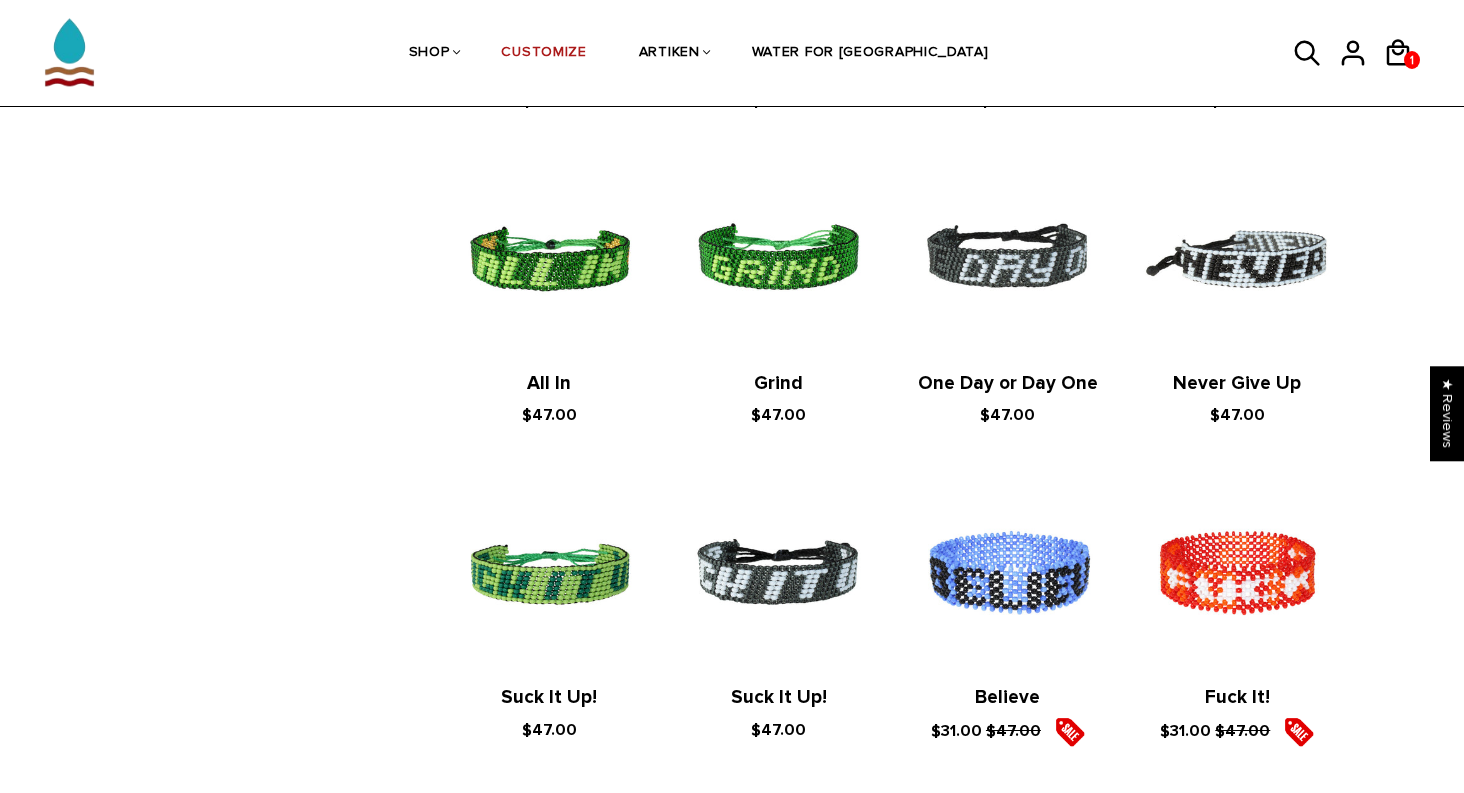 click at bounding box center (1237, 258) 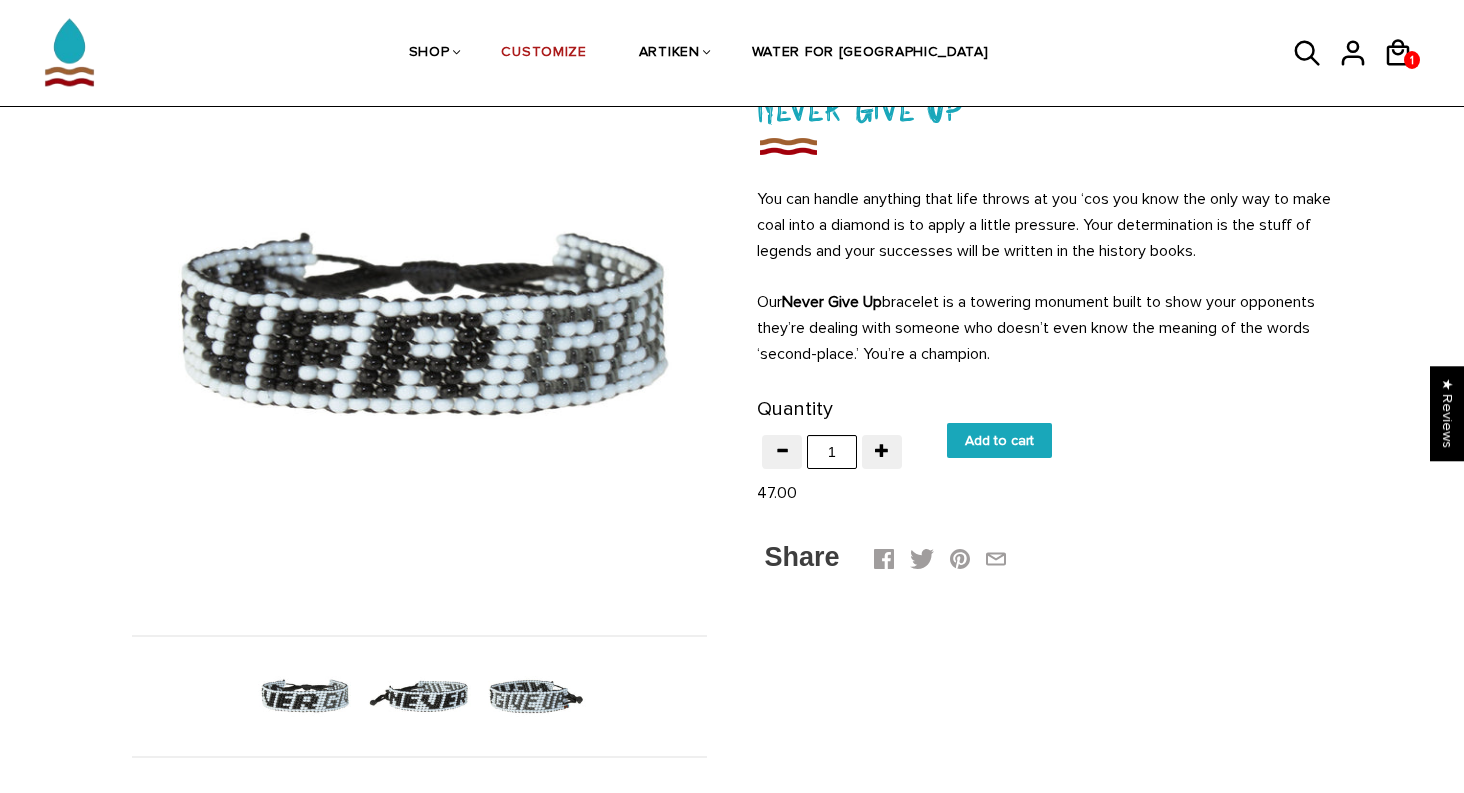 scroll, scrollTop: 192, scrollLeft: 0, axis: vertical 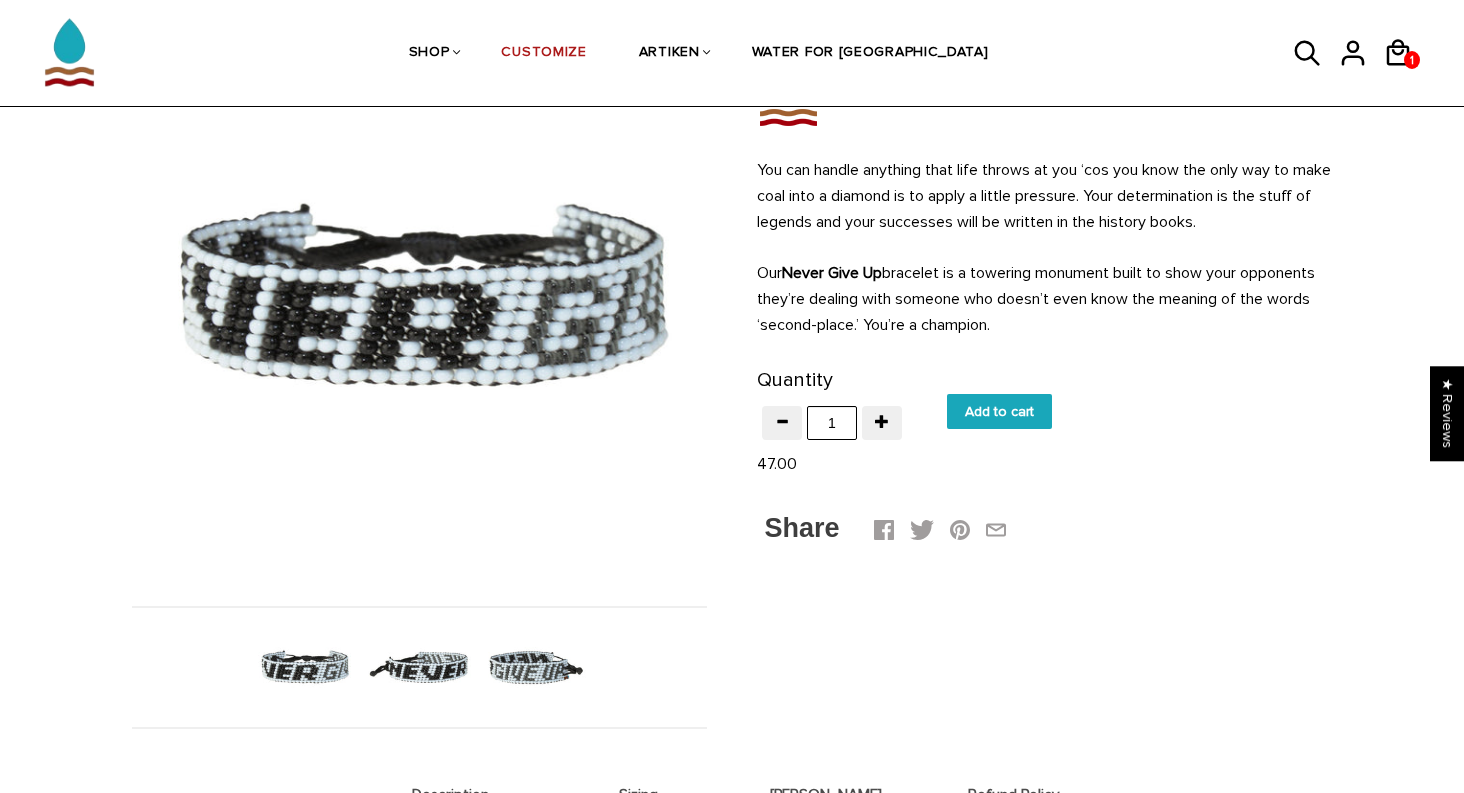 click at bounding box center (419, 667) 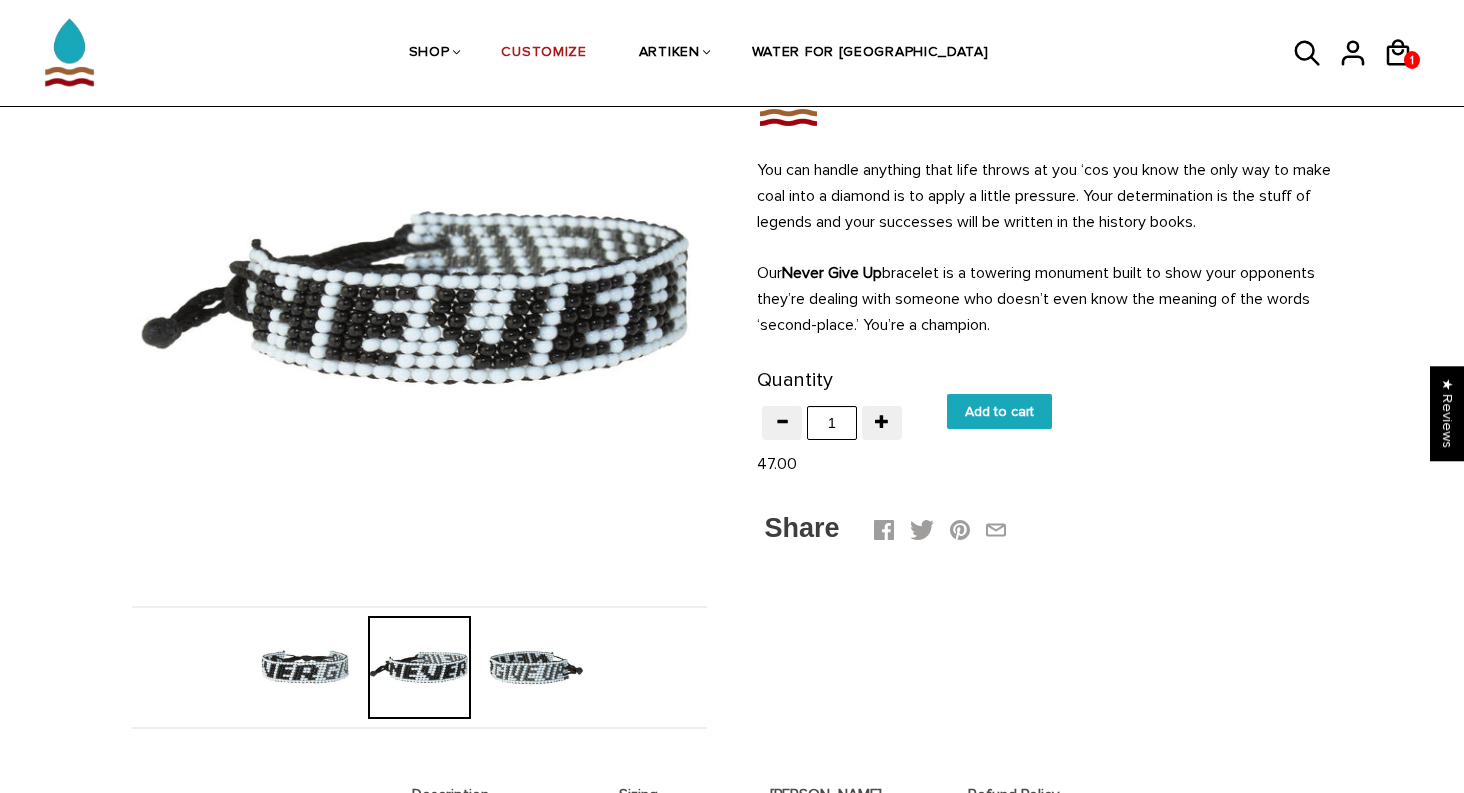 click at bounding box center [534, 667] 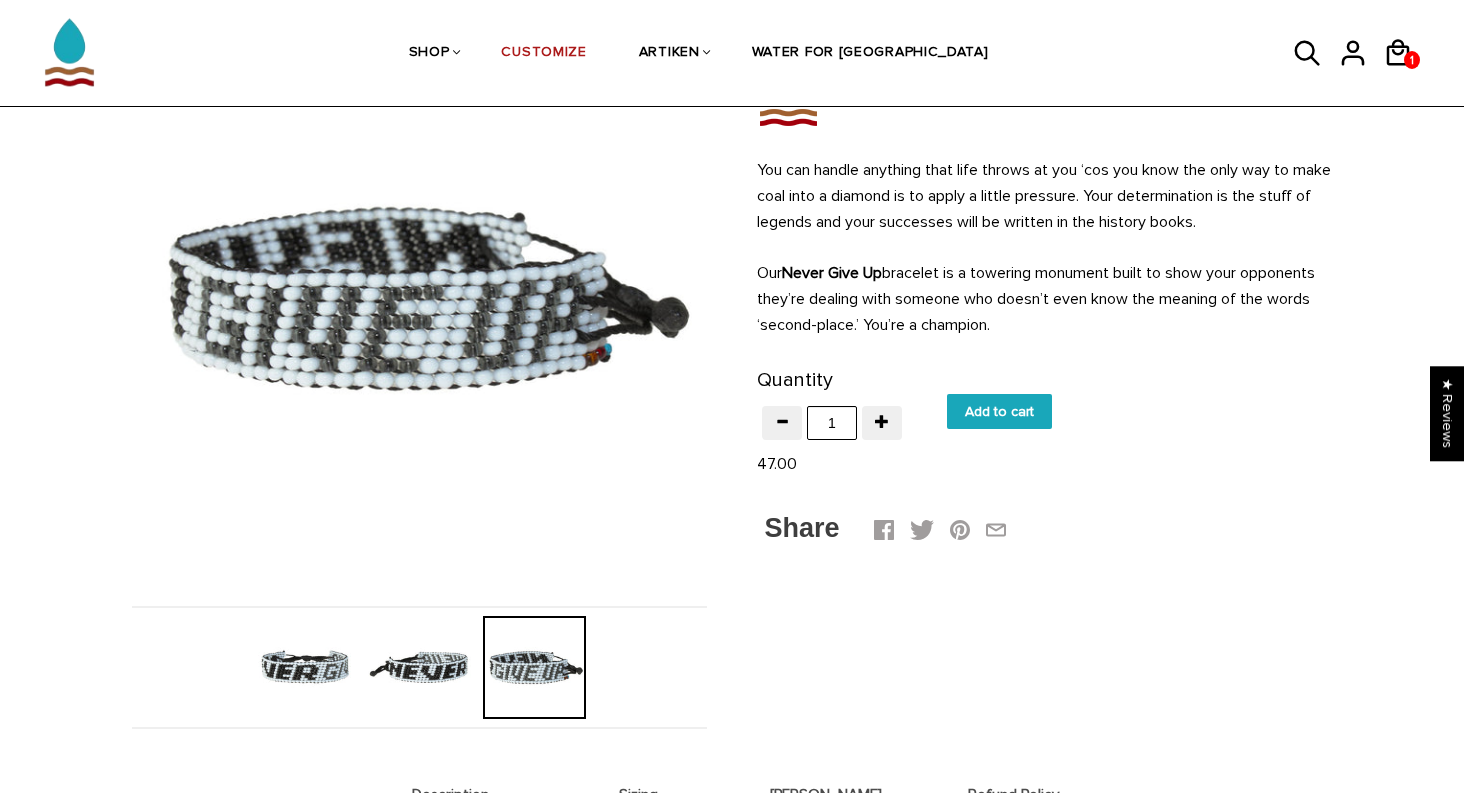 click at bounding box center (304, 667) 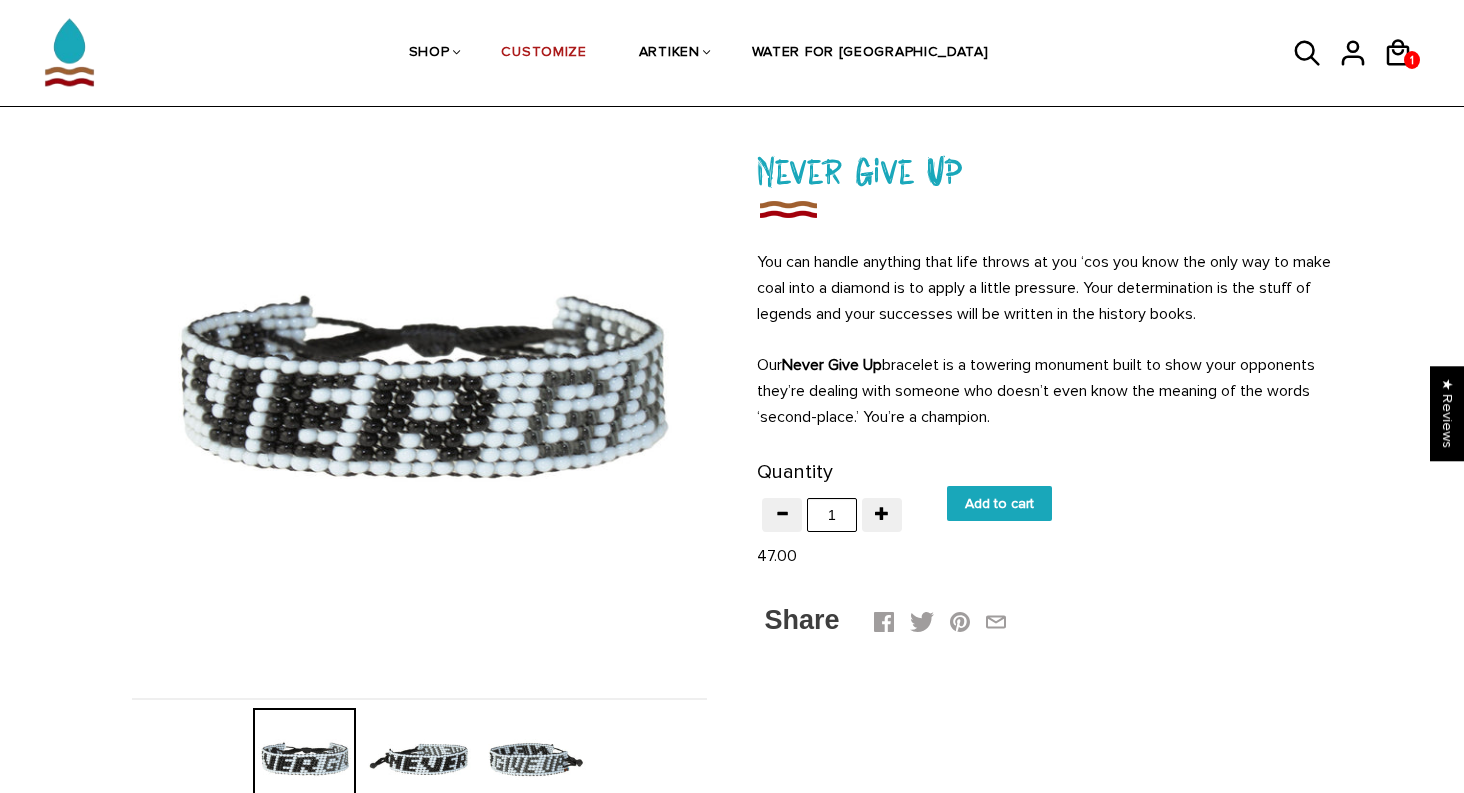 scroll, scrollTop: 95, scrollLeft: 0, axis: vertical 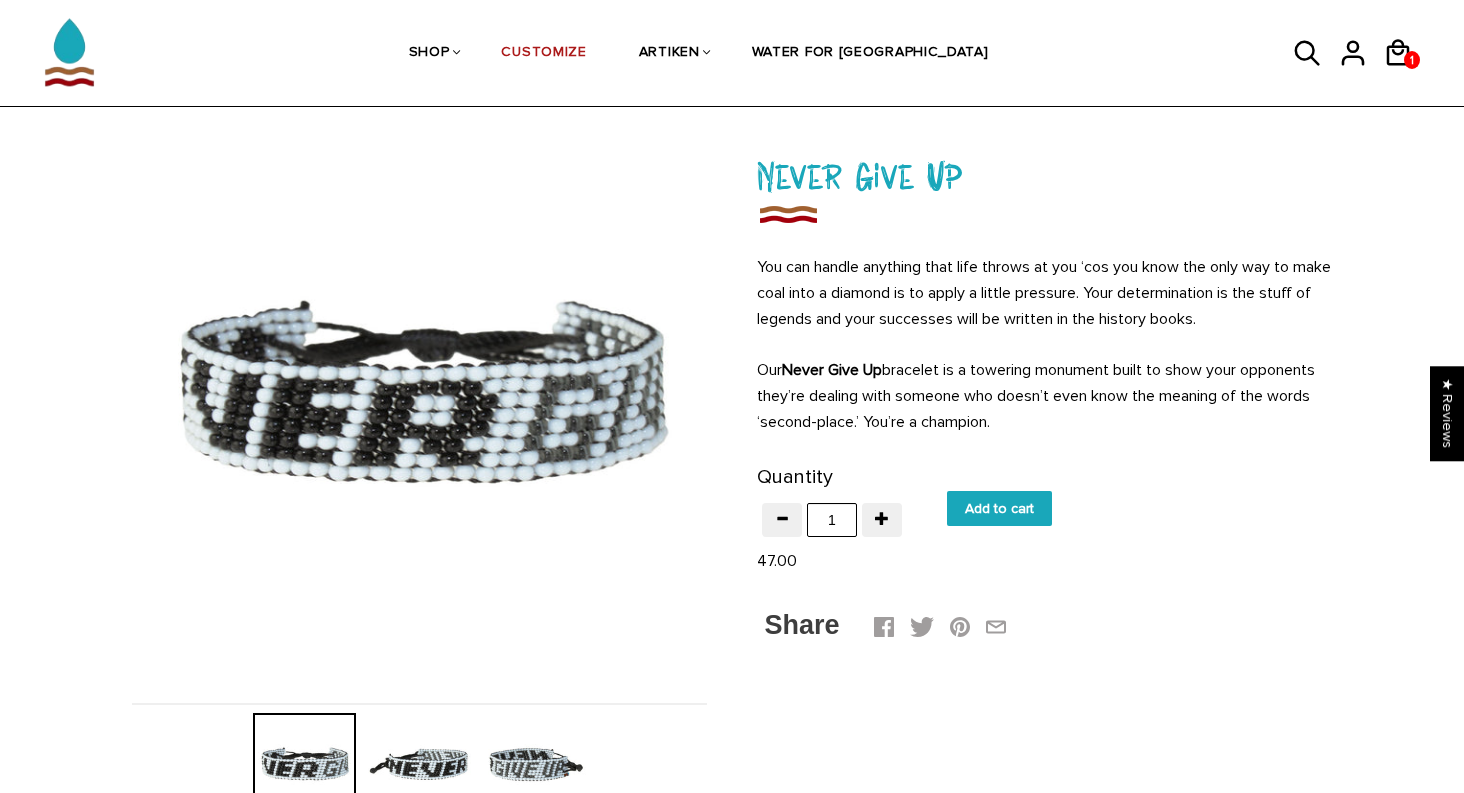 click at bounding box center [419, 764] 